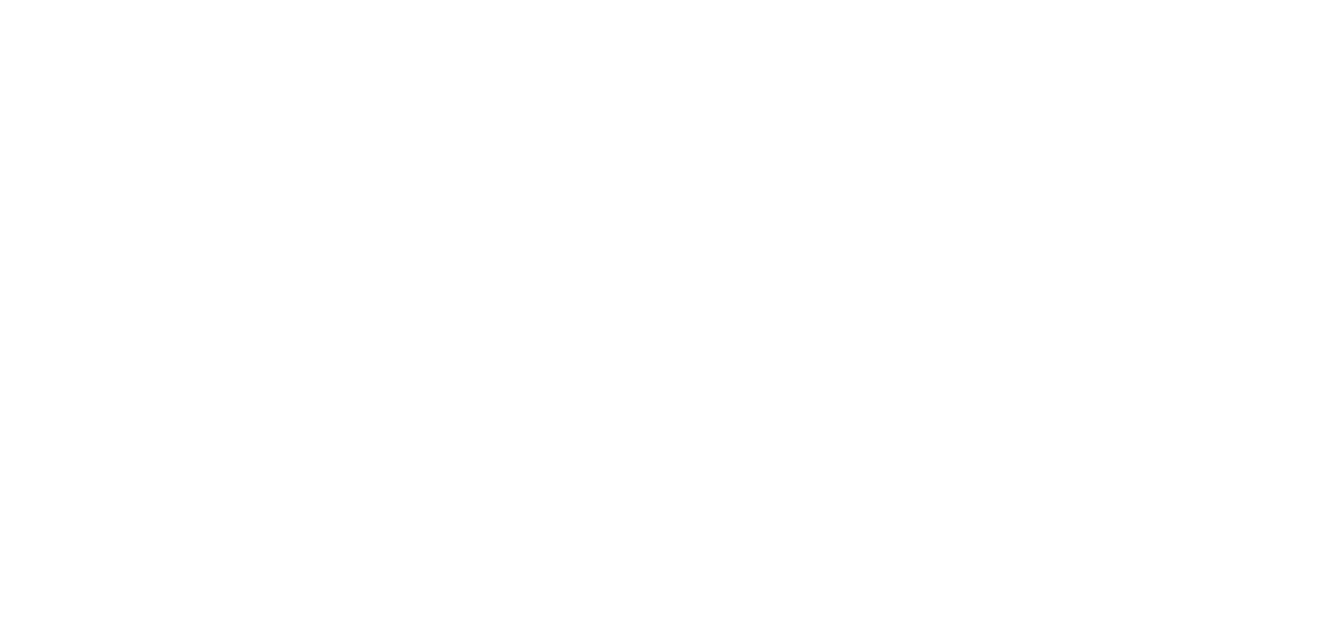 scroll, scrollTop: 0, scrollLeft: 0, axis: both 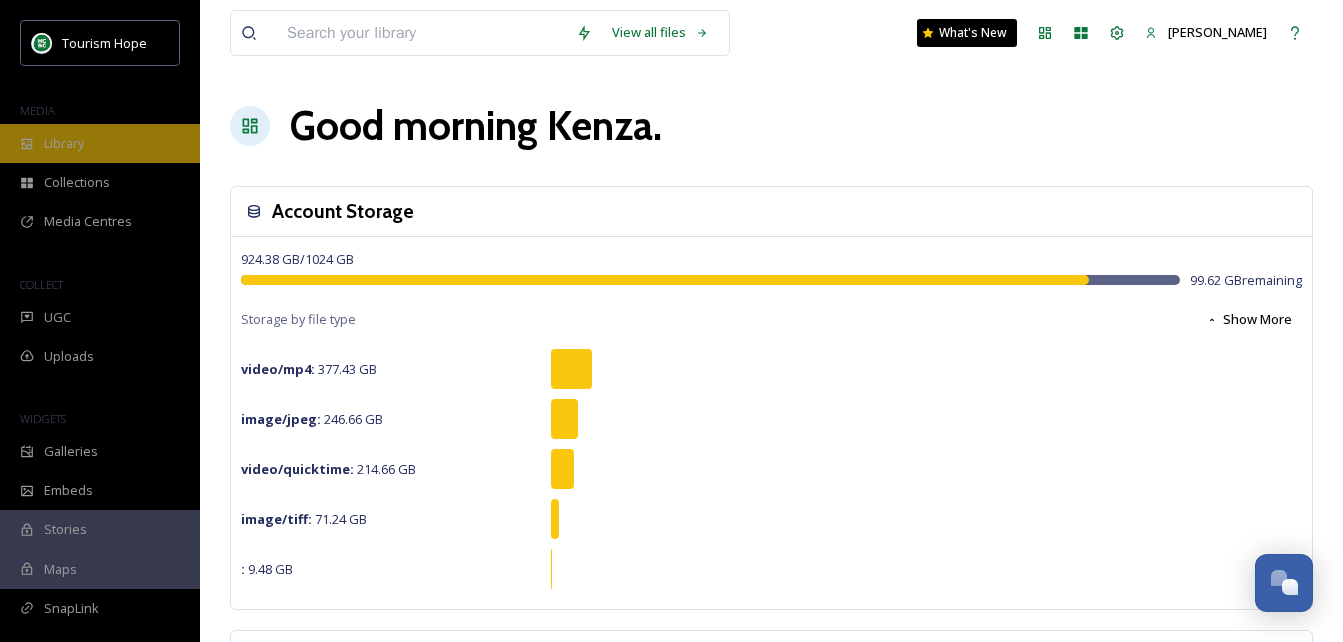 click on "Library" at bounding box center (100, 143) 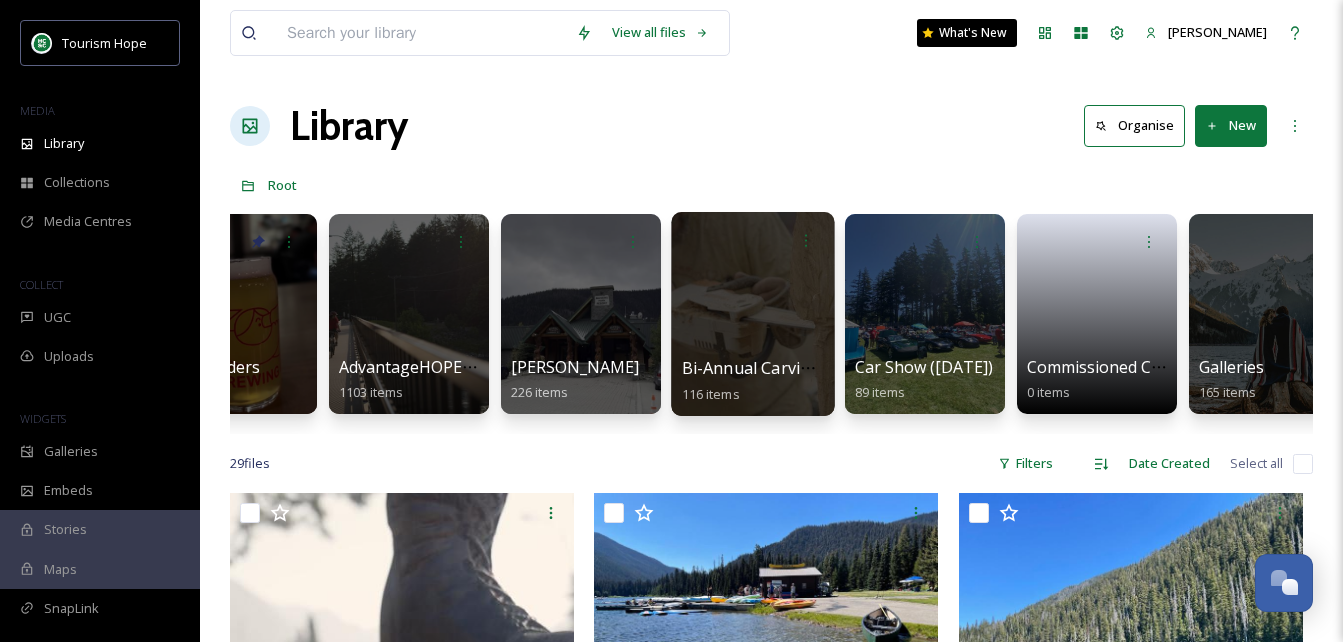 scroll, scrollTop: 0, scrollLeft: 98, axis: horizontal 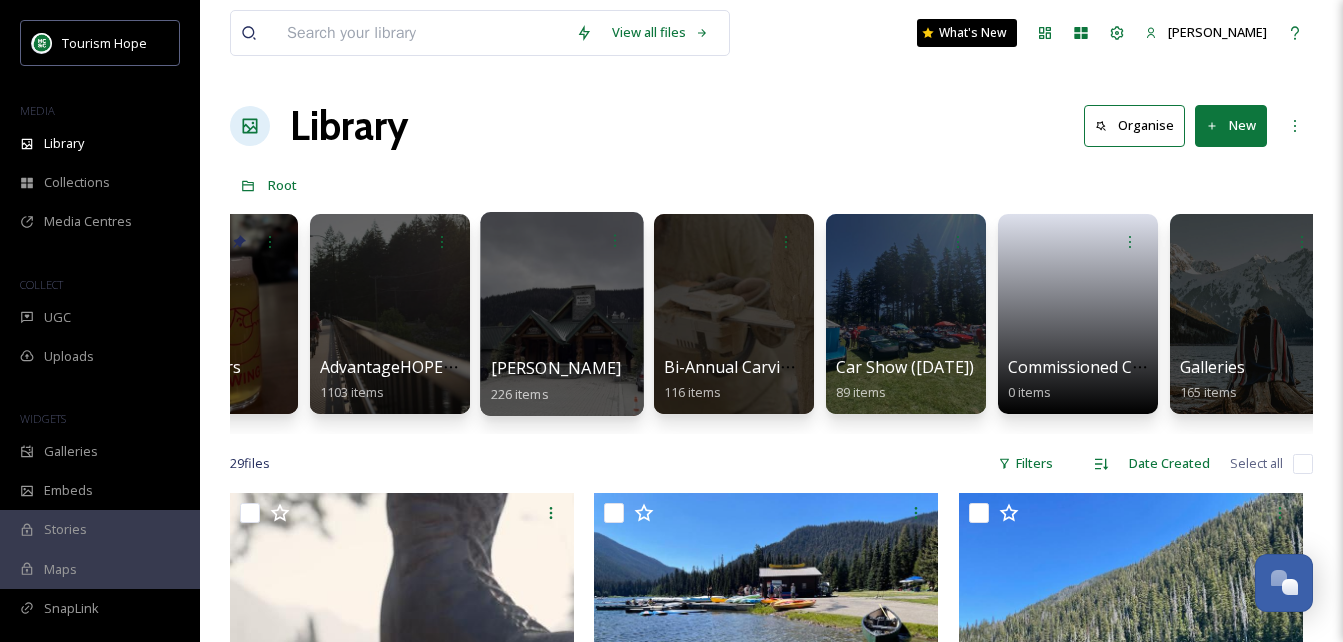 click at bounding box center (561, 314) 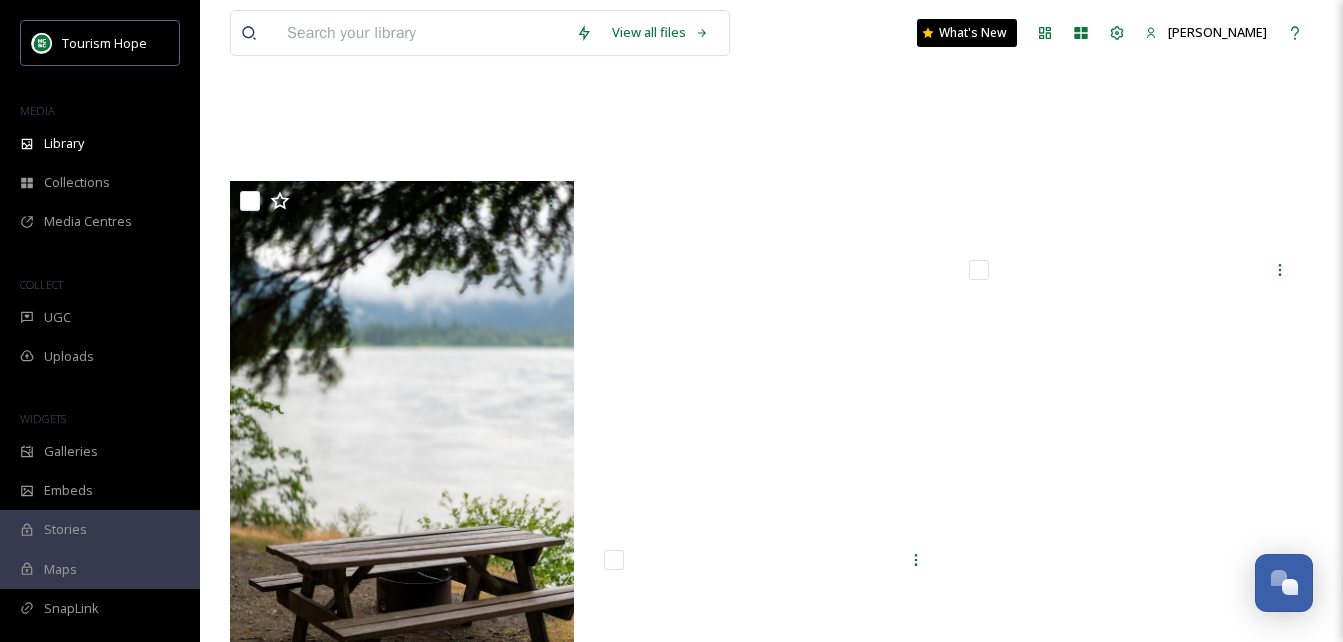 scroll, scrollTop: 20030, scrollLeft: 0, axis: vertical 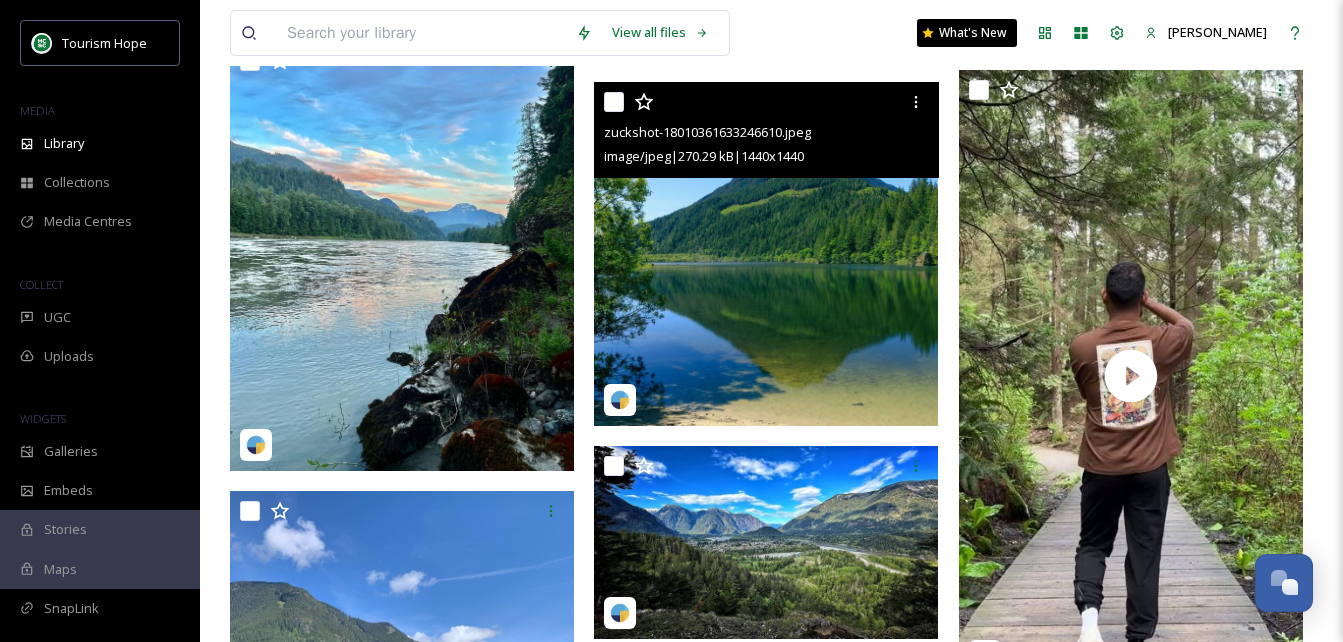 click at bounding box center [766, 254] 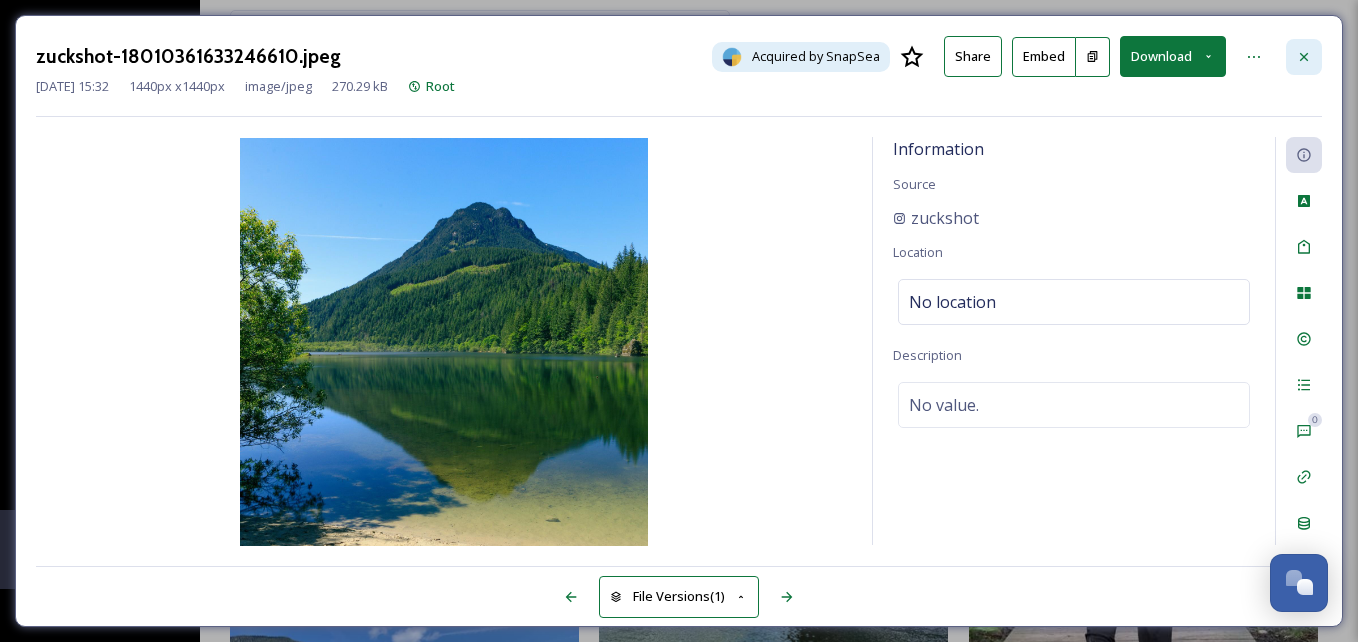 click 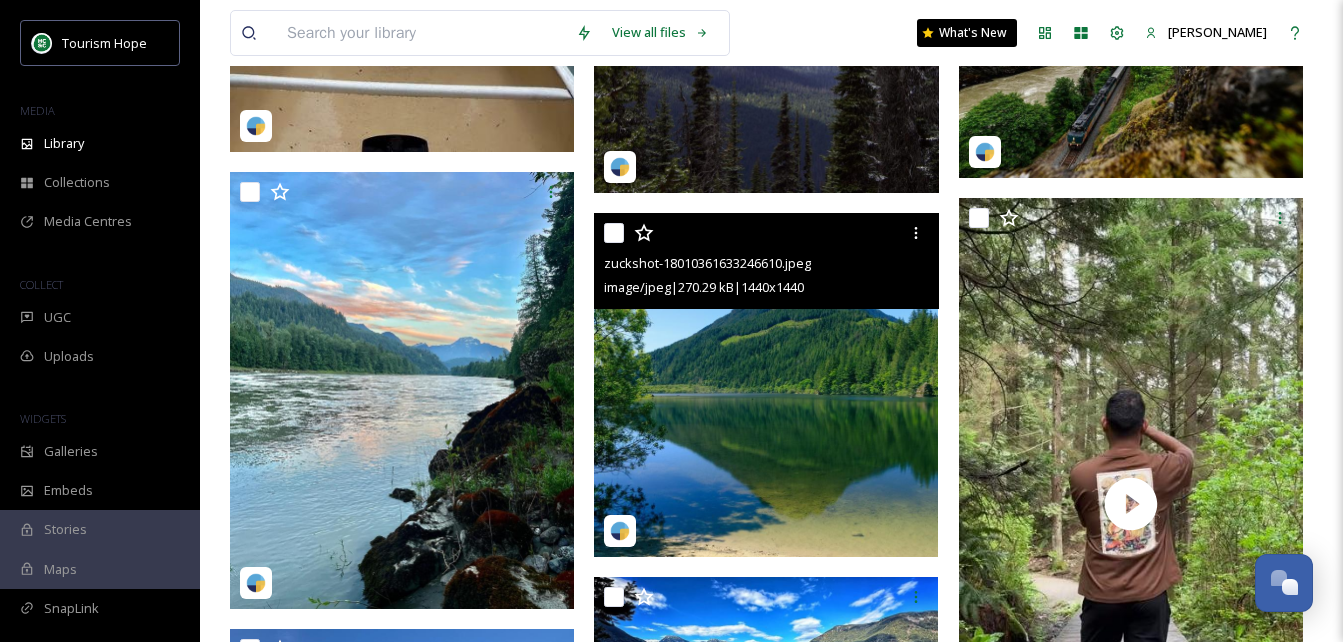 scroll, scrollTop: 3669, scrollLeft: 0, axis: vertical 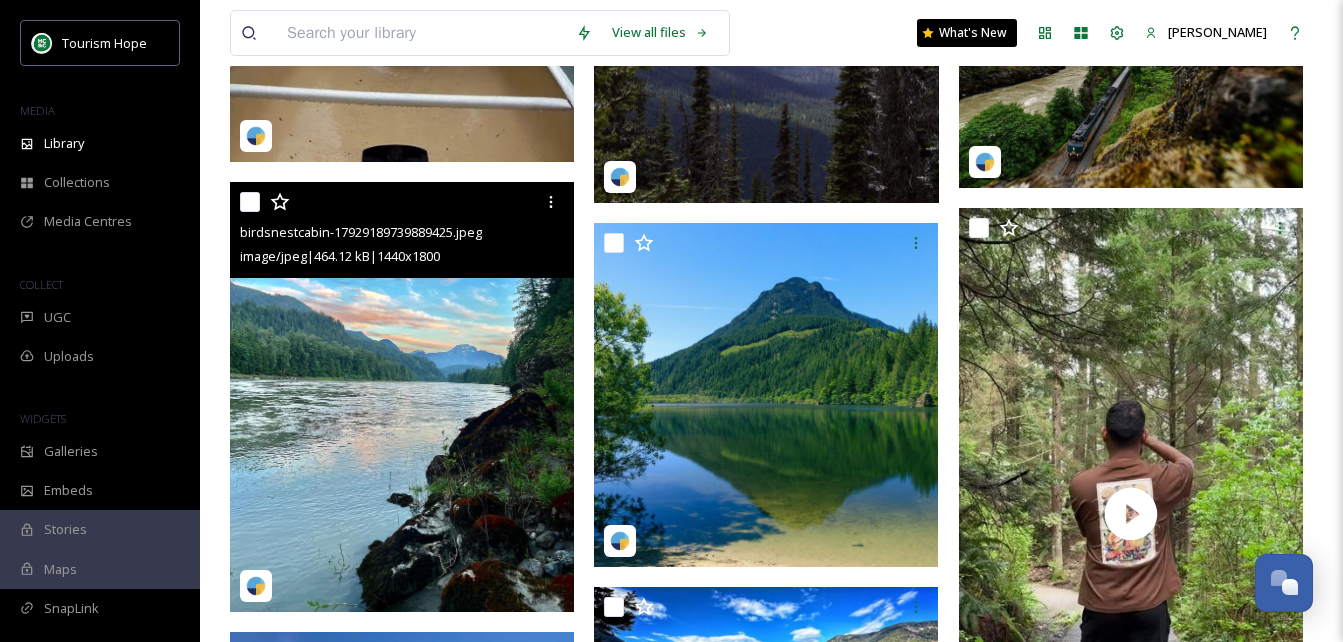click at bounding box center (402, 397) 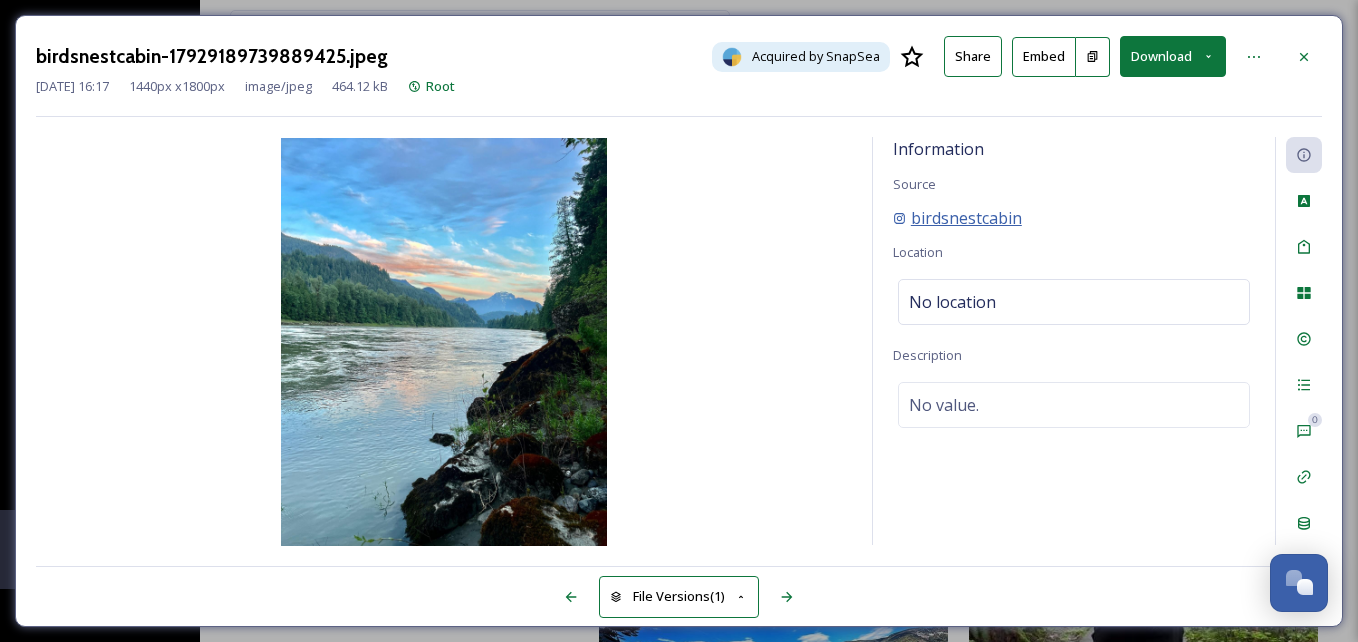 click on "birdsnestcabin" at bounding box center [966, 218] 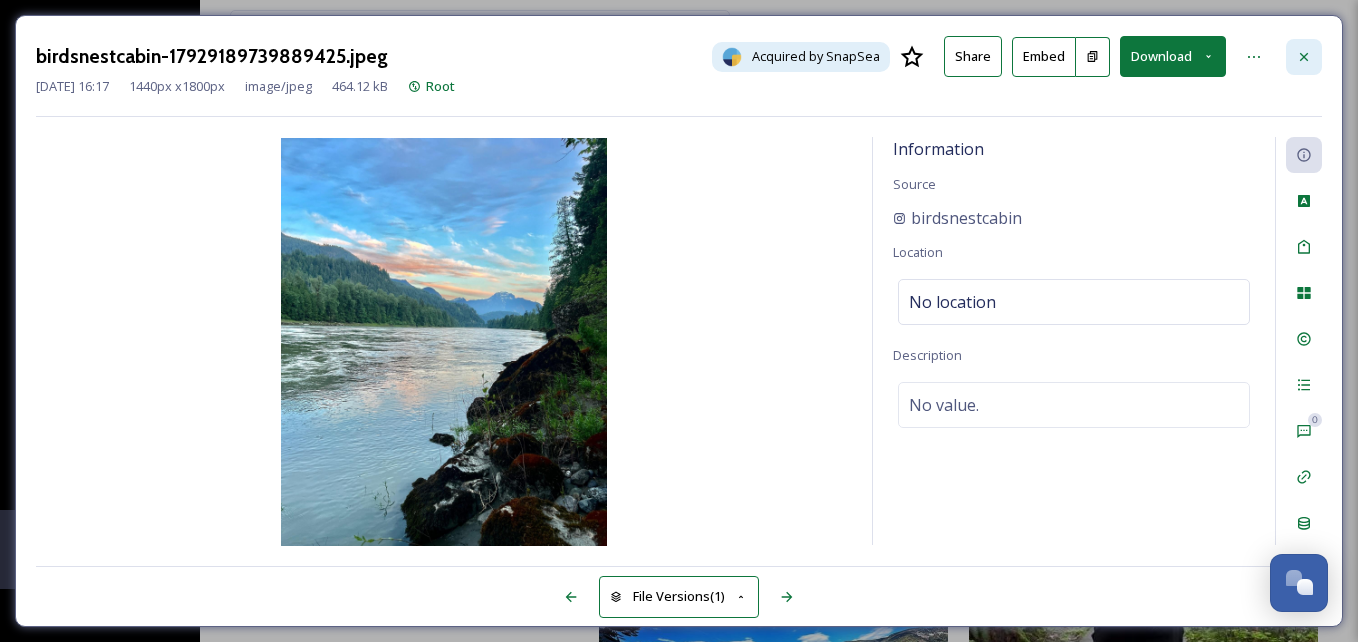 click 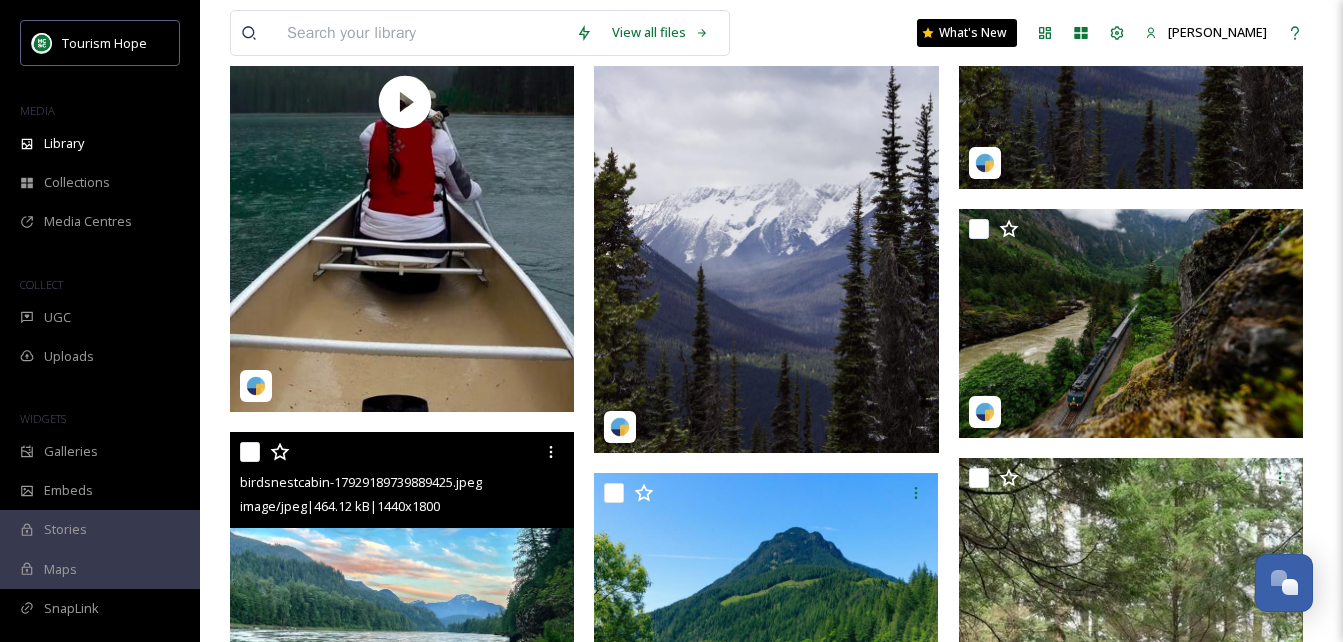 scroll, scrollTop: 3390, scrollLeft: 0, axis: vertical 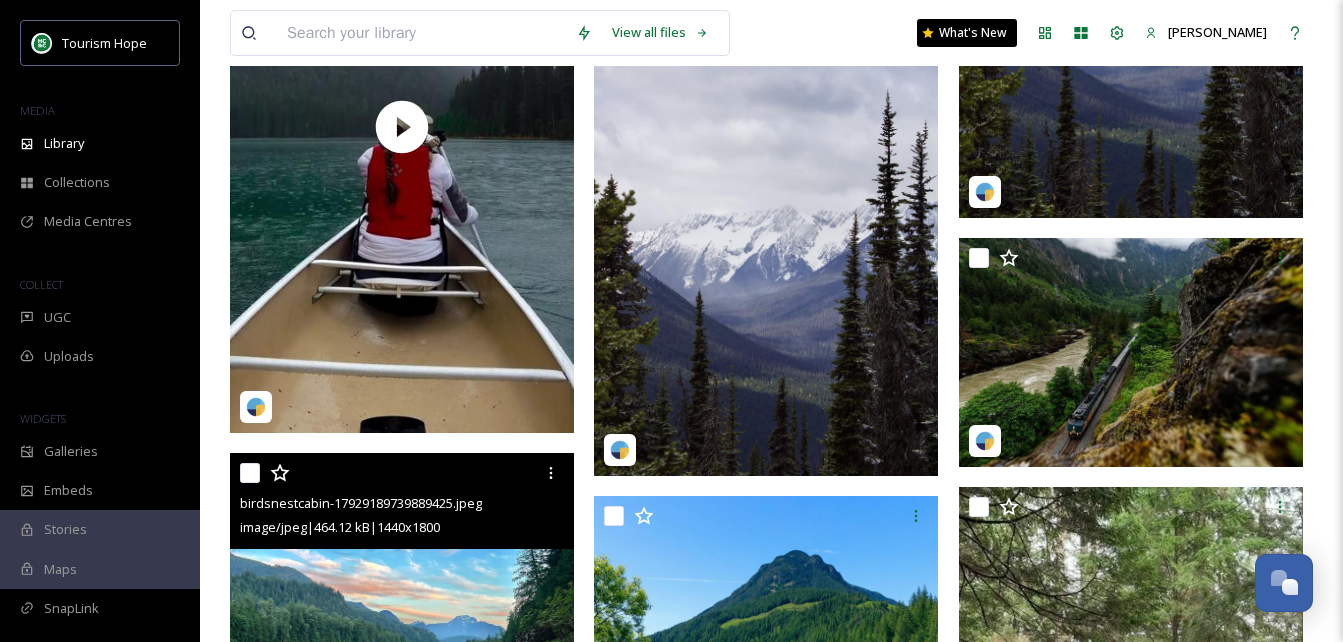 click at bounding box center [421, 33] 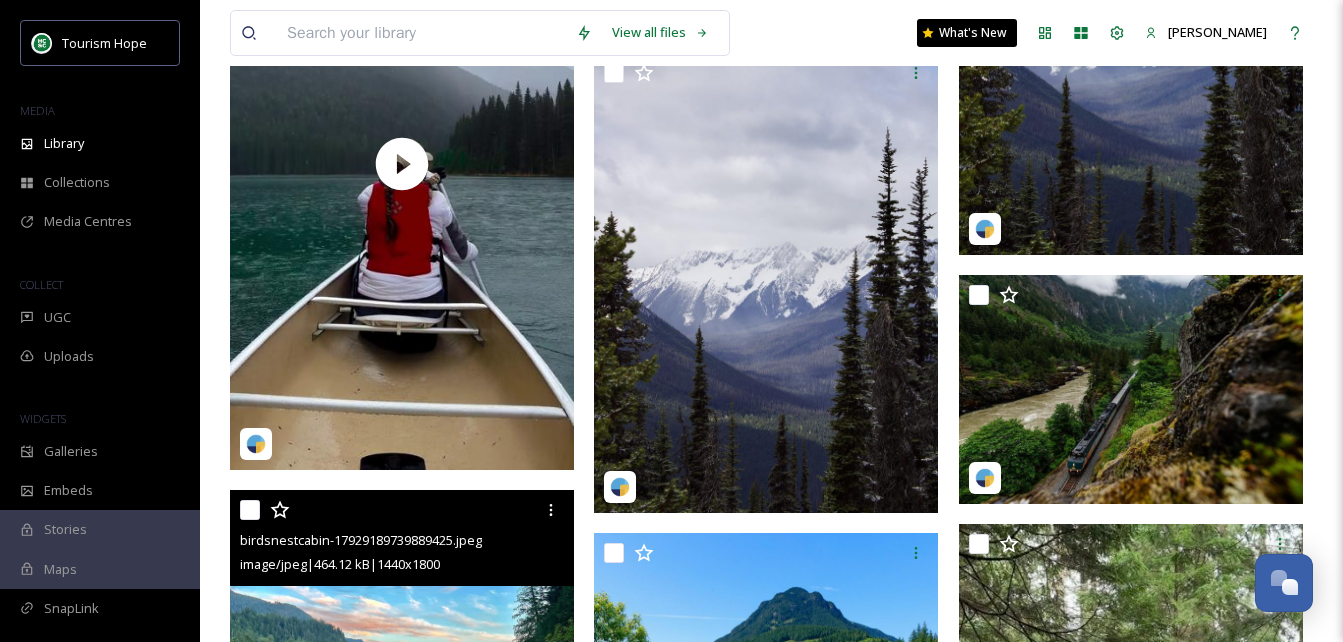 paste on "[GEOGRAPHIC_DATA]" 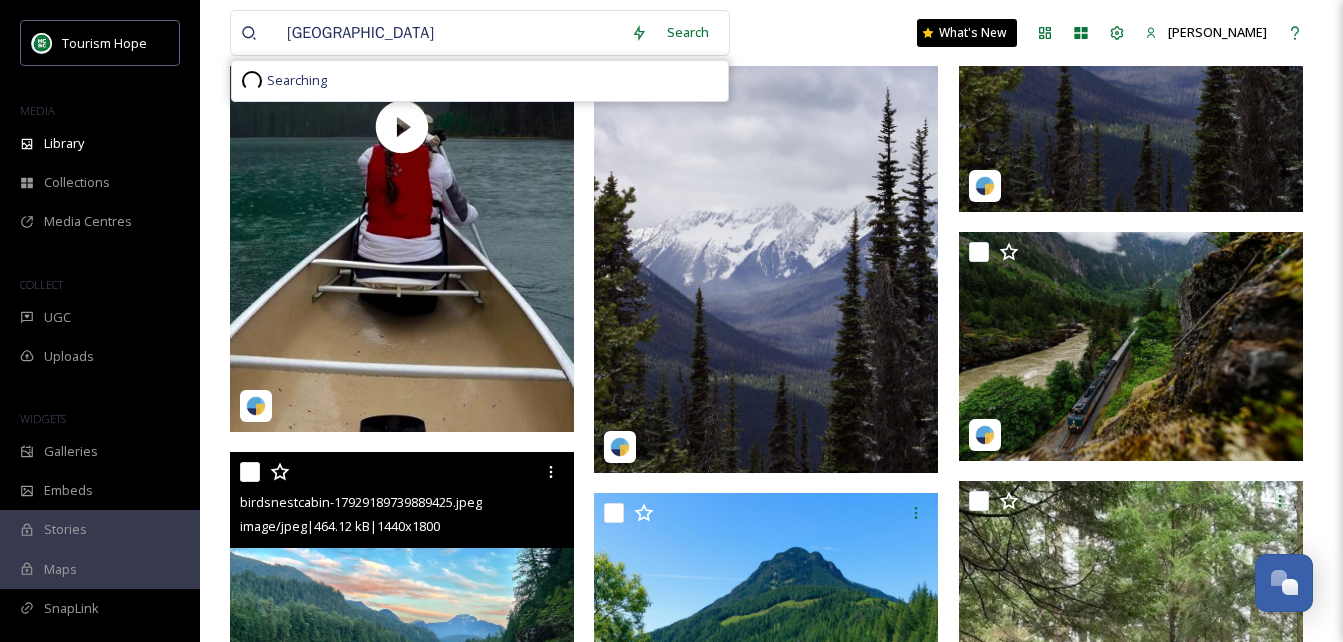 type 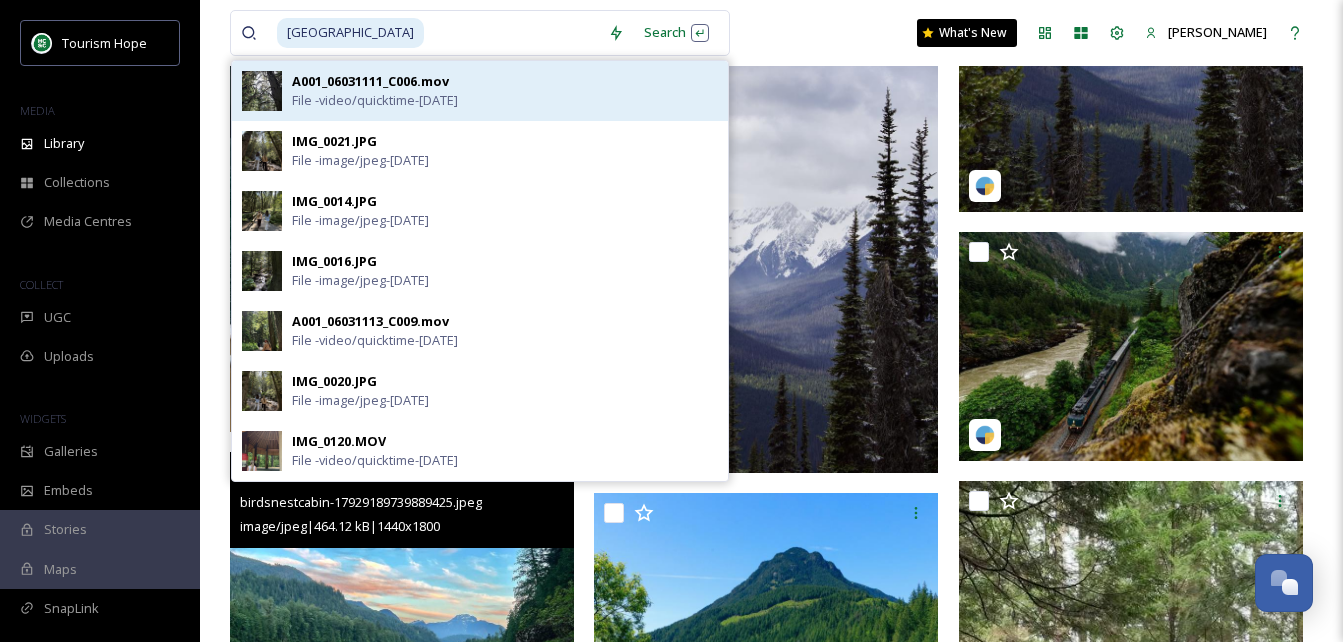click on "File -  video/quicktime  -  [DATE]" at bounding box center [375, 100] 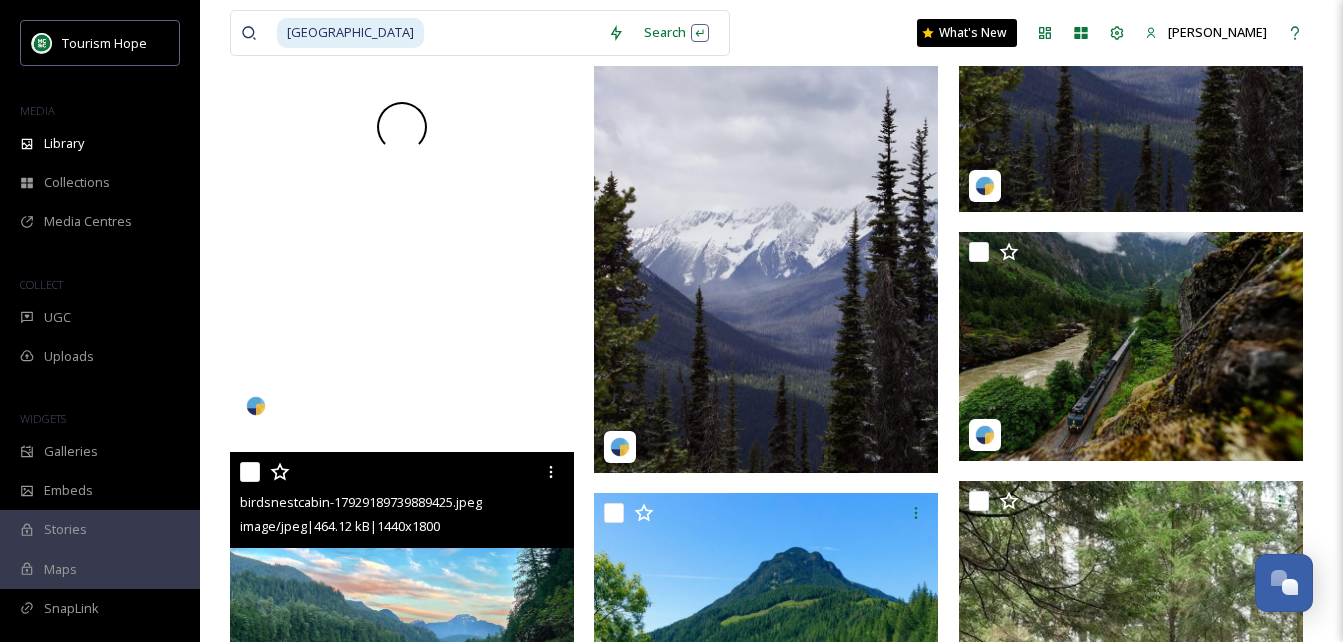 scroll, scrollTop: 0, scrollLeft: 0, axis: both 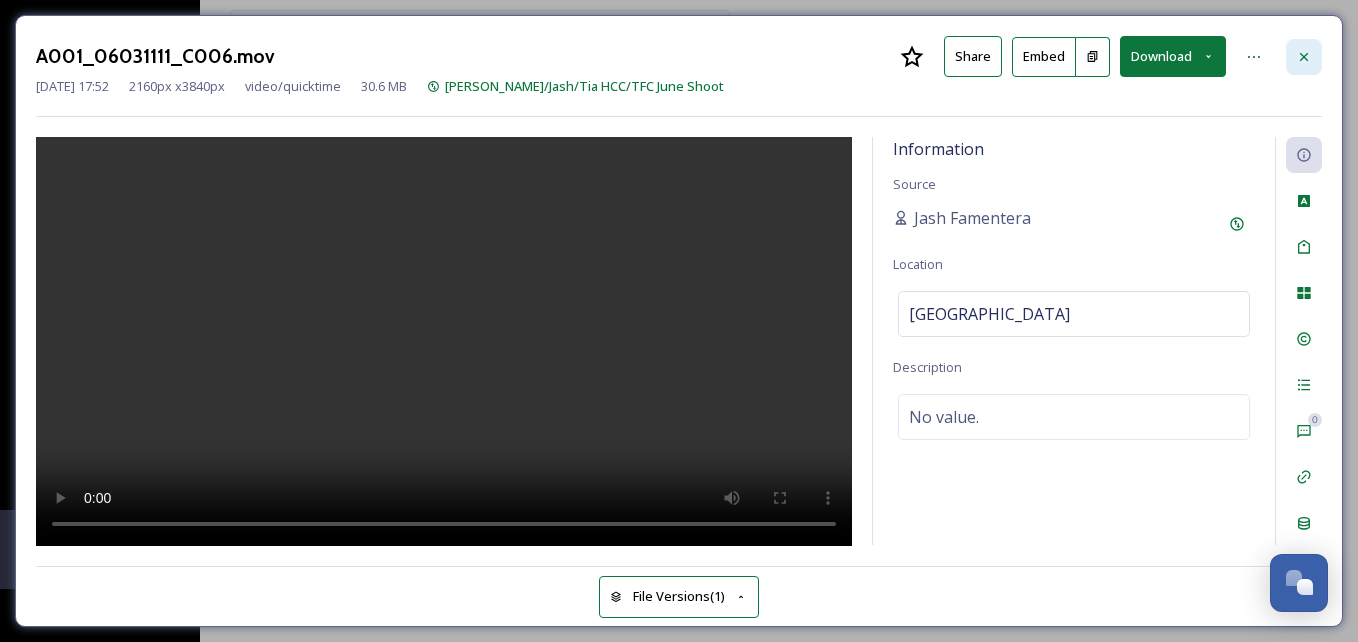 click 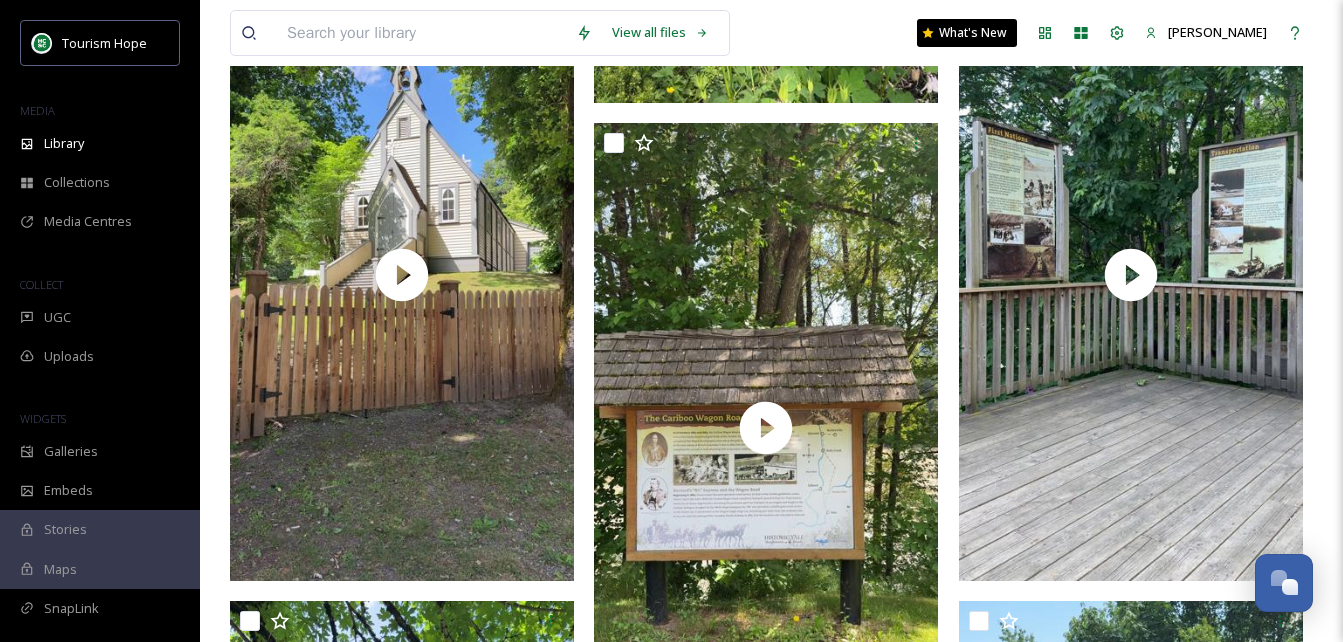 scroll, scrollTop: 3788, scrollLeft: 0, axis: vertical 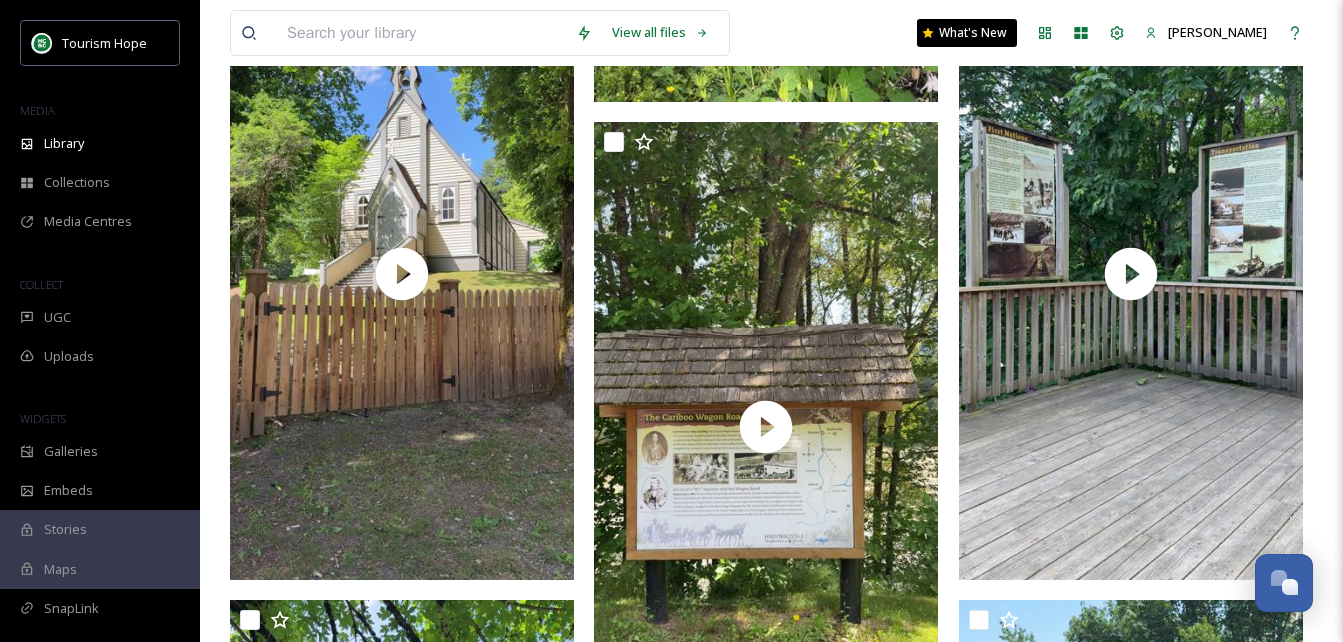 click at bounding box center (421, 33) 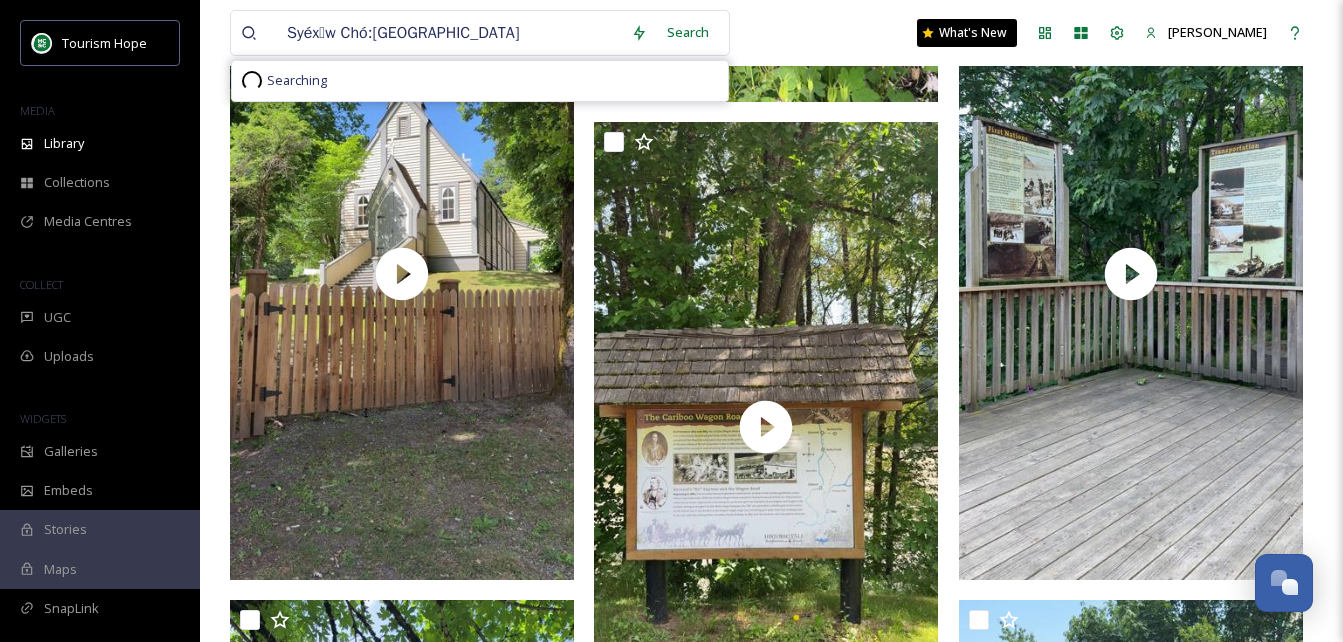 type 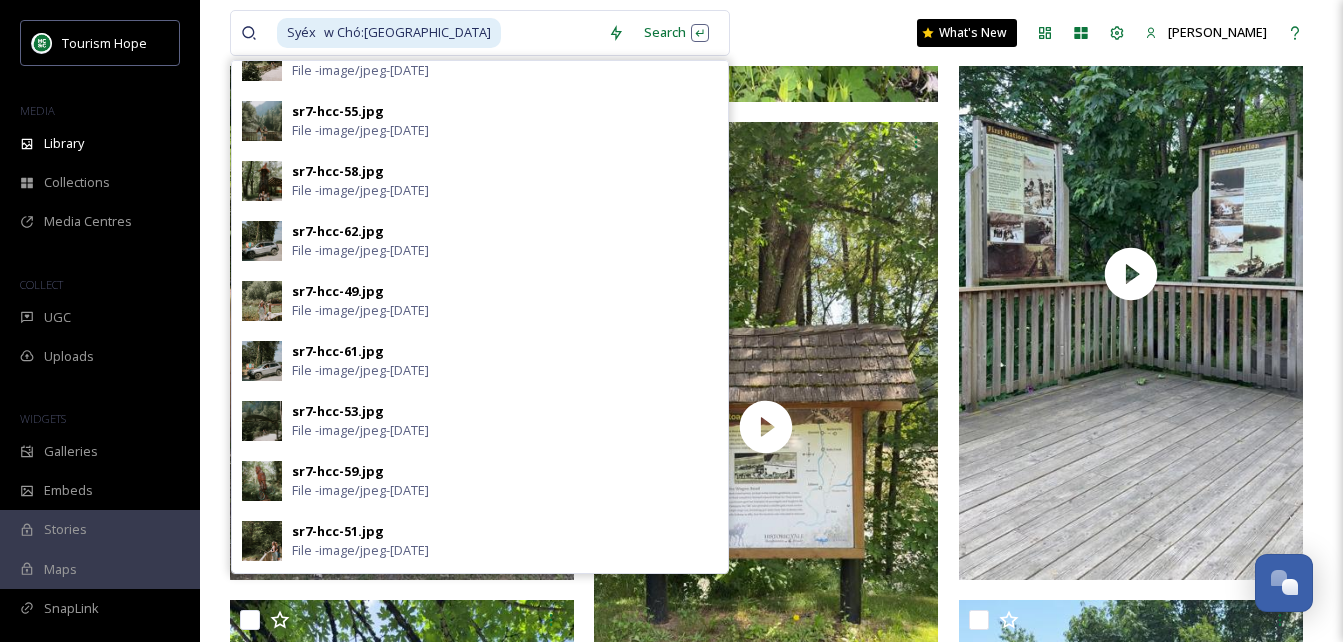scroll, scrollTop: 568, scrollLeft: 0, axis: vertical 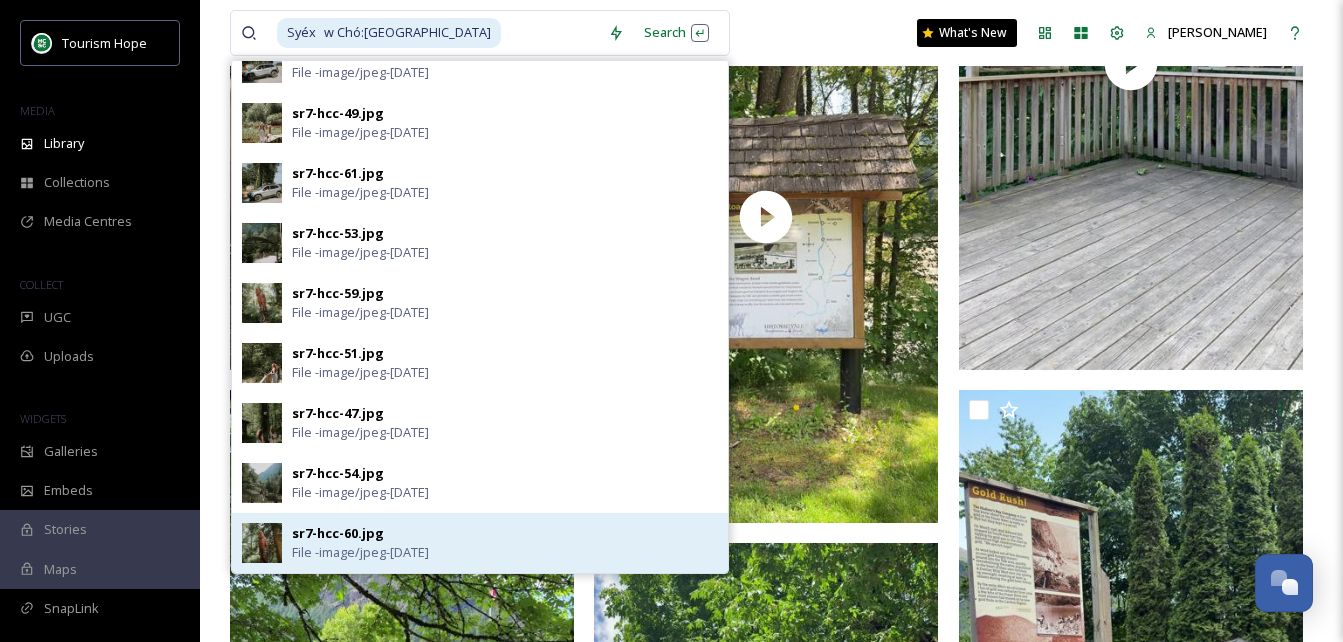 click on "sr7-hcc-60.jpg" at bounding box center (338, 533) 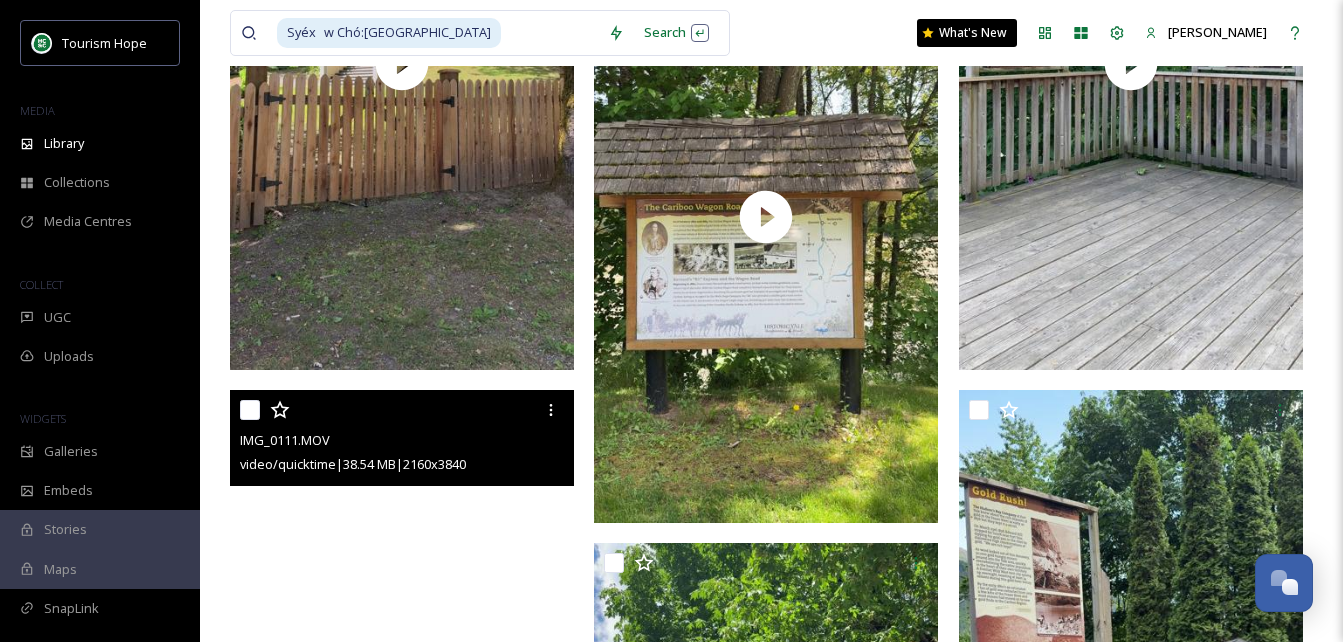 scroll, scrollTop: 0, scrollLeft: 0, axis: both 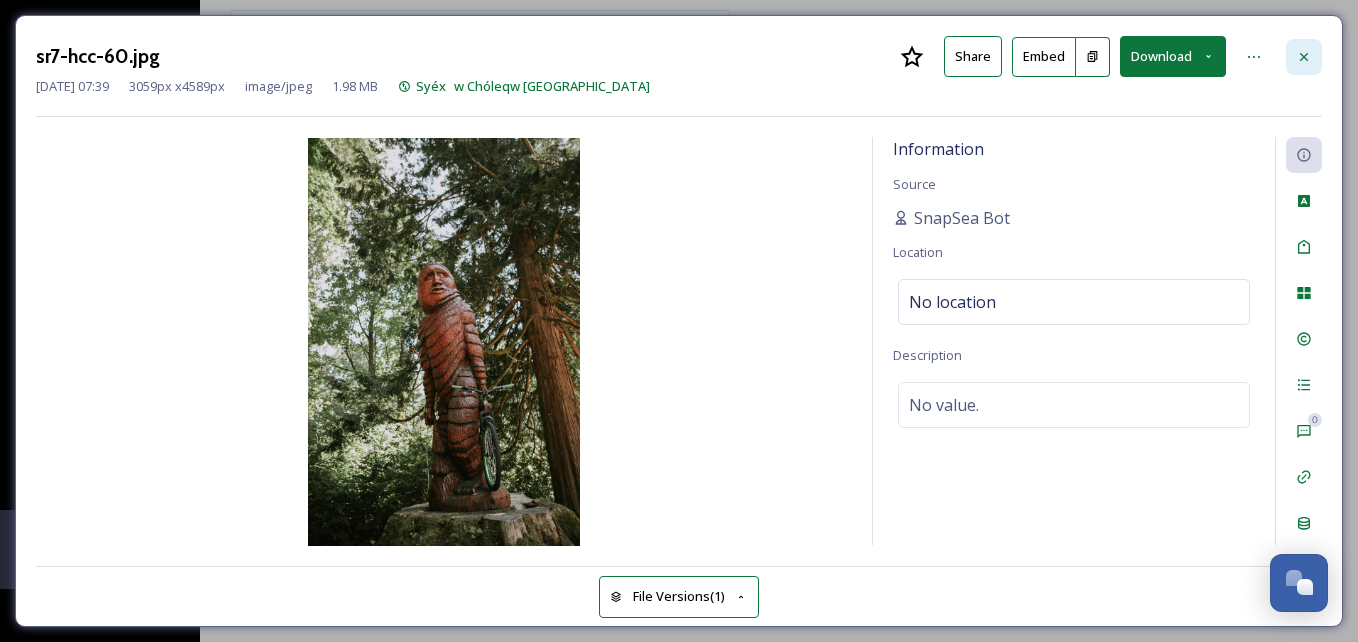 click 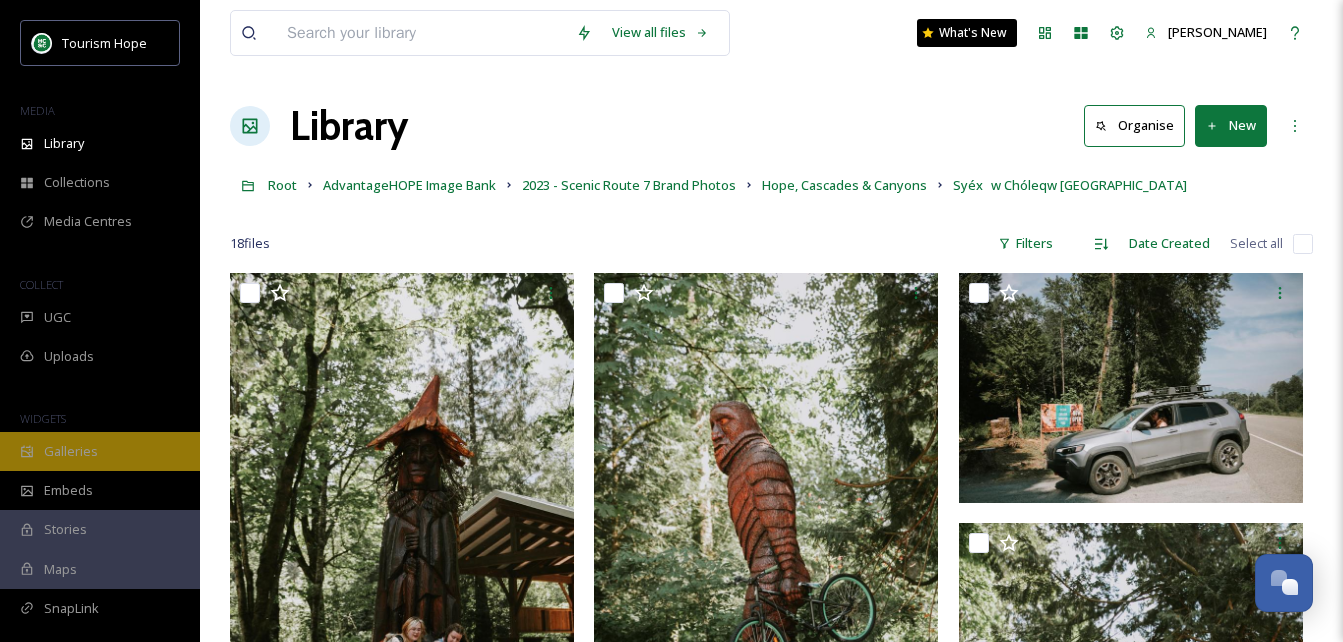 click on "Galleries" at bounding box center [100, 451] 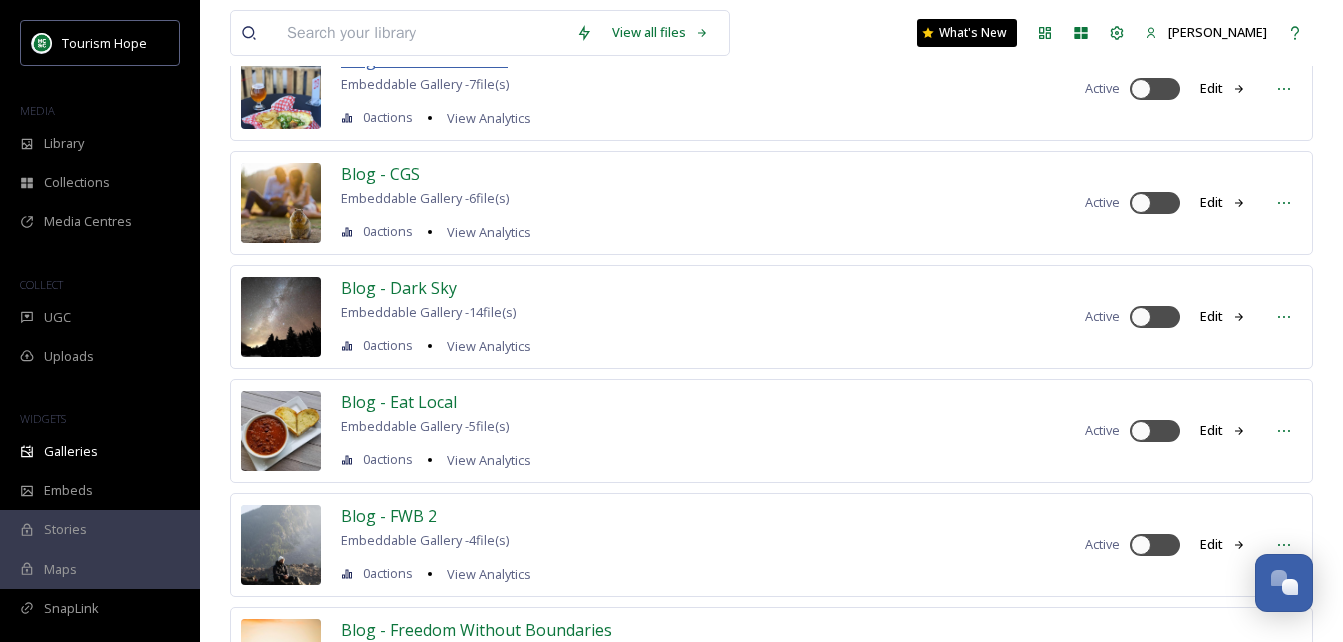 scroll, scrollTop: 376, scrollLeft: 0, axis: vertical 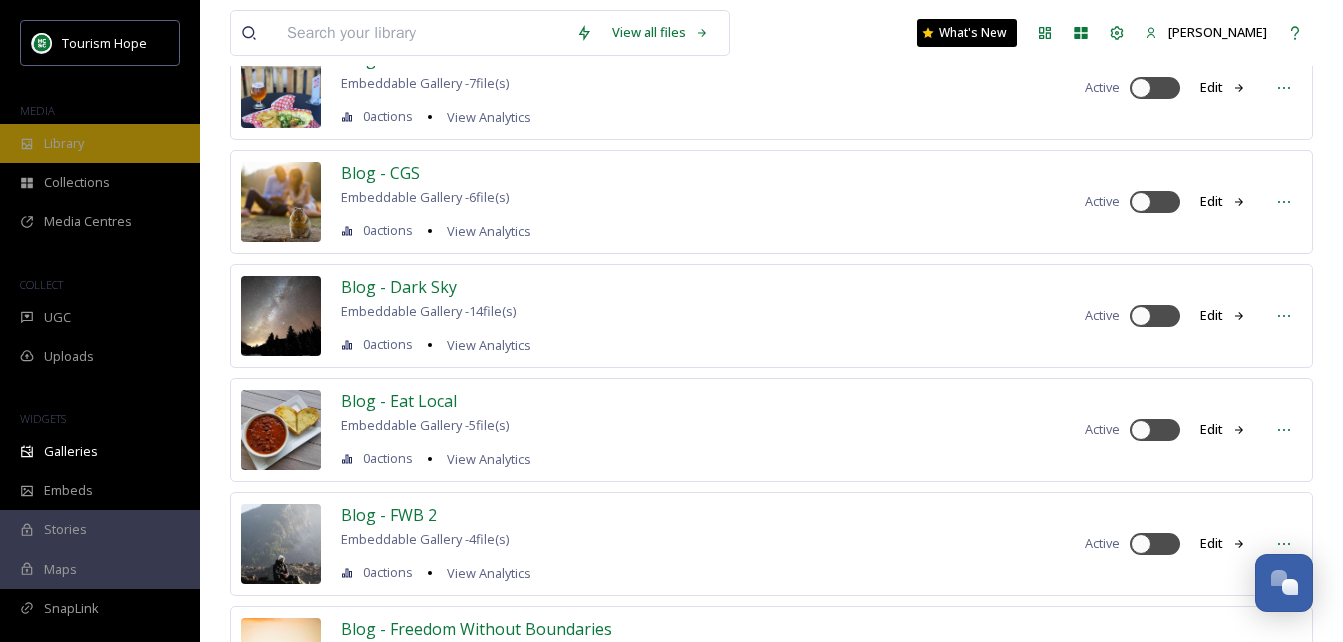 click on "Library" at bounding box center [100, 143] 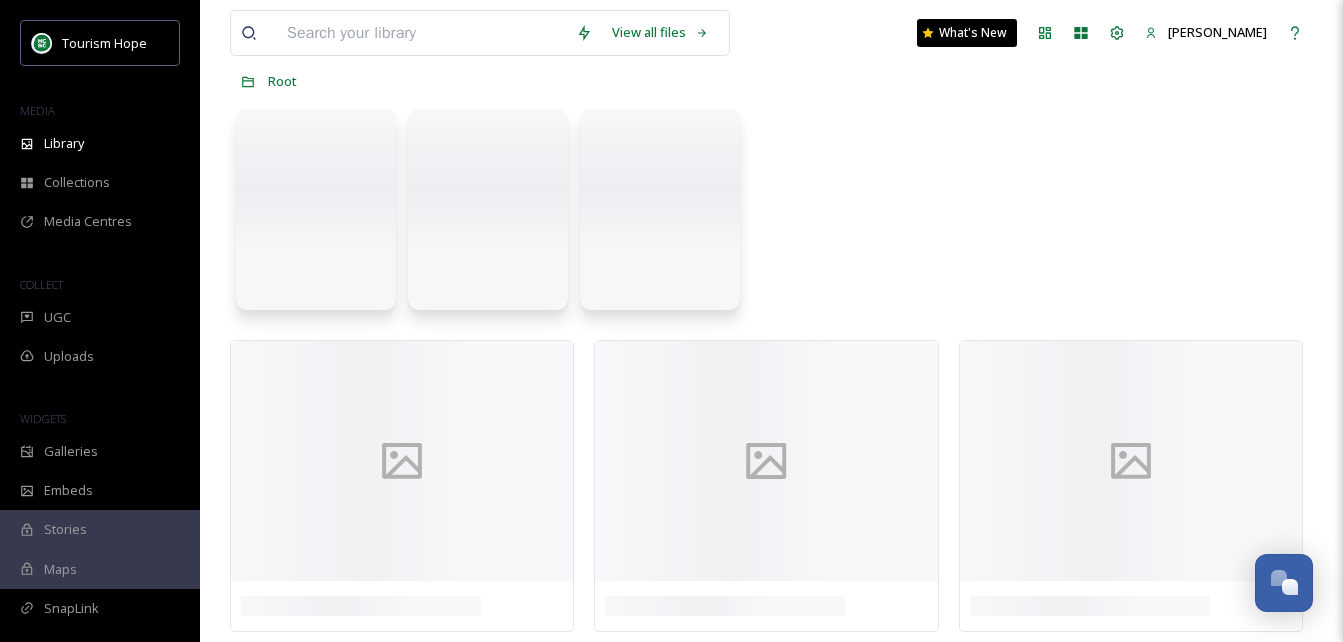 scroll, scrollTop: 0, scrollLeft: 0, axis: both 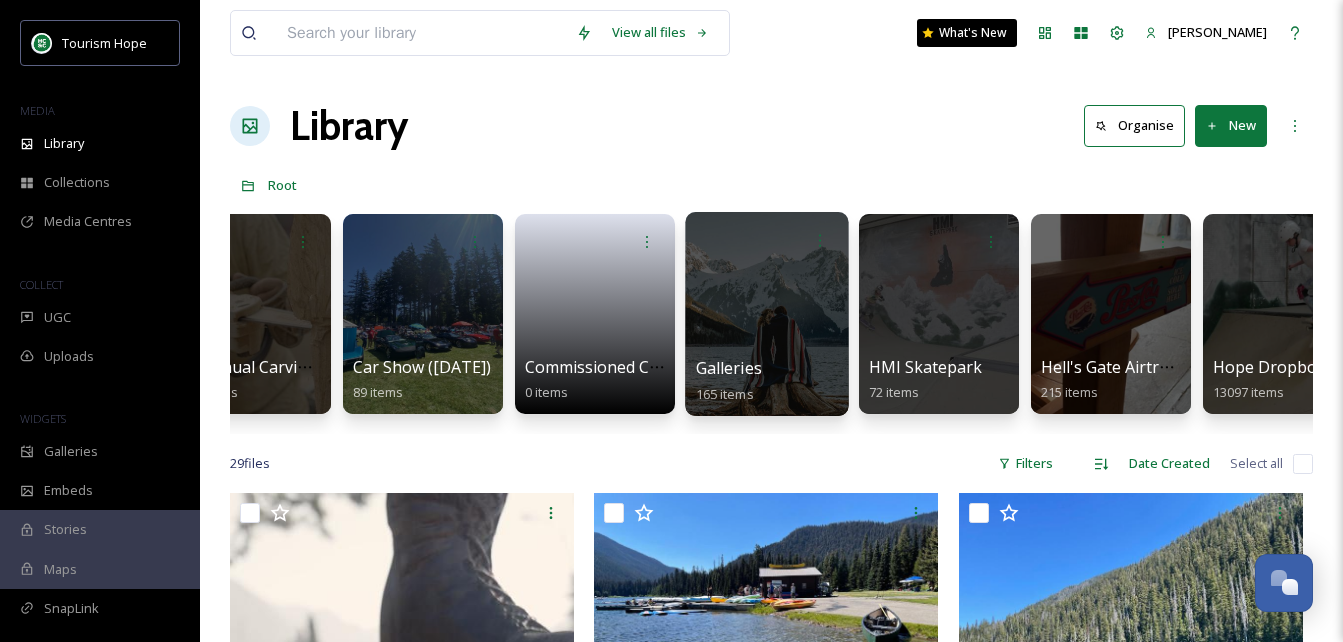 click at bounding box center (766, 314) 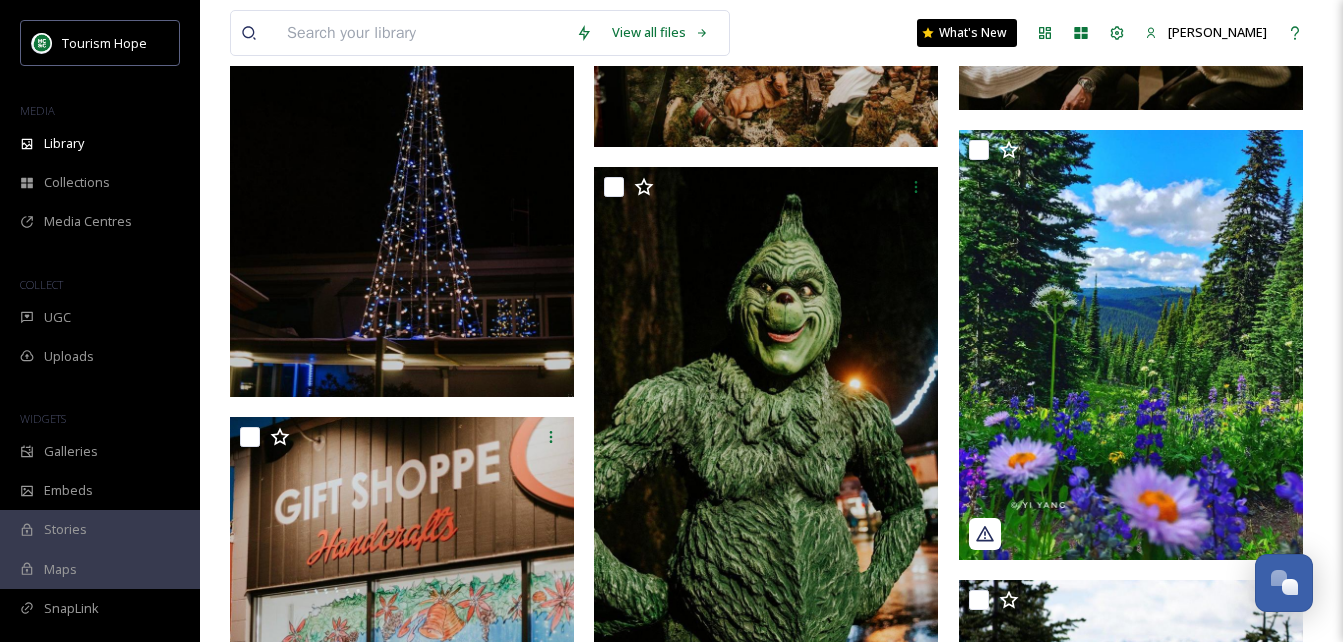 scroll, scrollTop: 0, scrollLeft: 0, axis: both 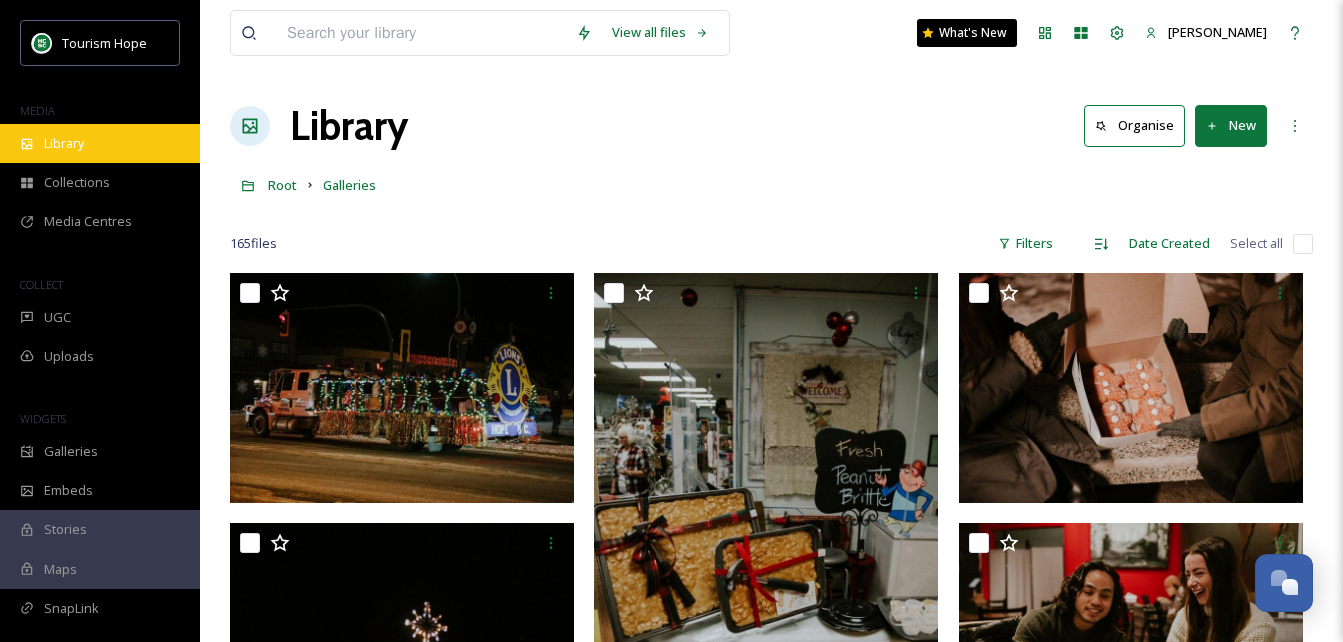 click on "Library" at bounding box center [64, 143] 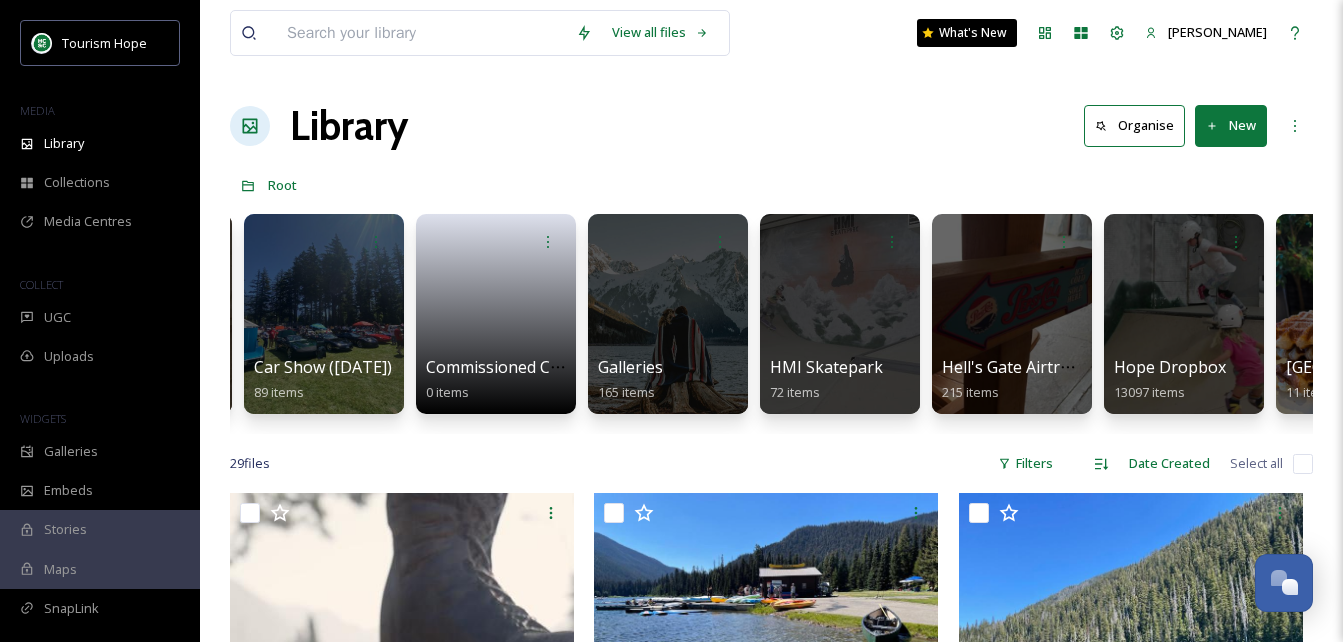 scroll, scrollTop: 0, scrollLeft: 0, axis: both 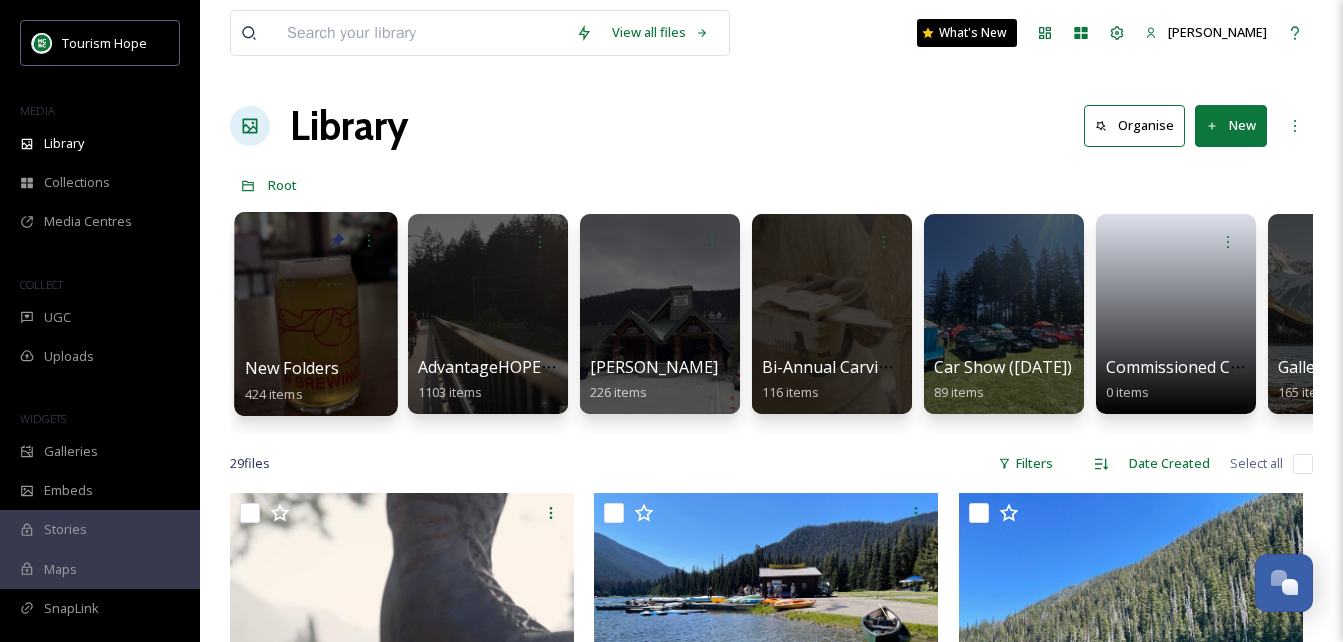 click at bounding box center [315, 314] 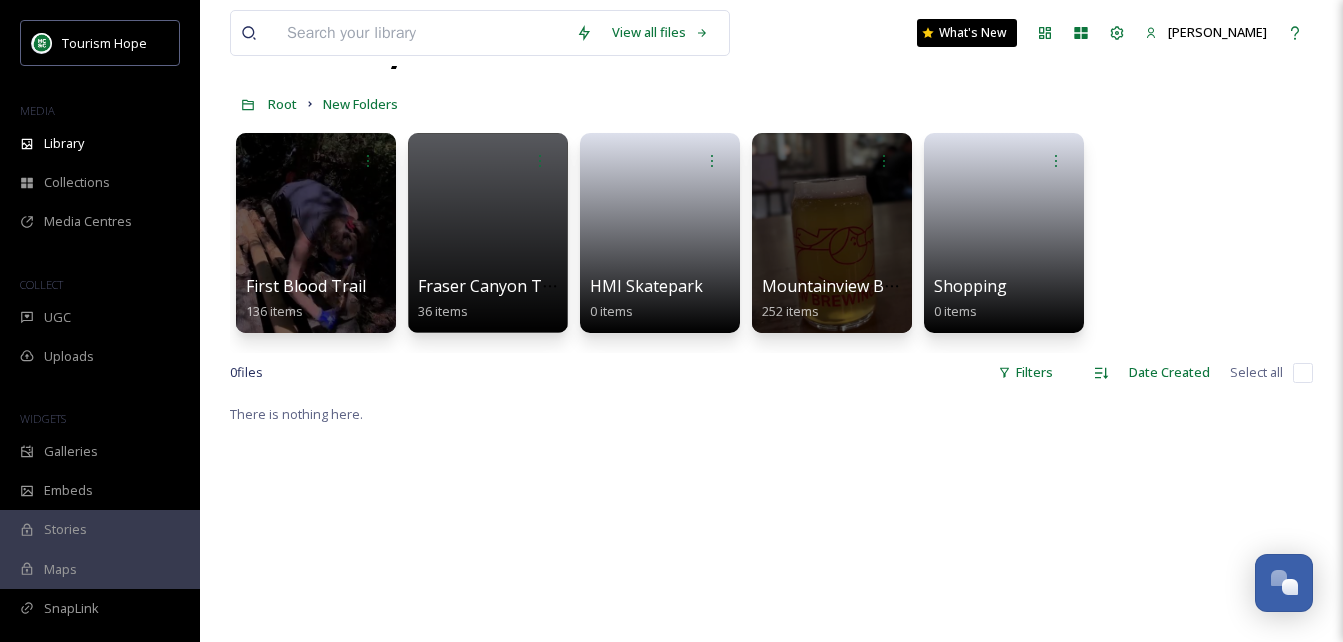 scroll, scrollTop: 69, scrollLeft: 0, axis: vertical 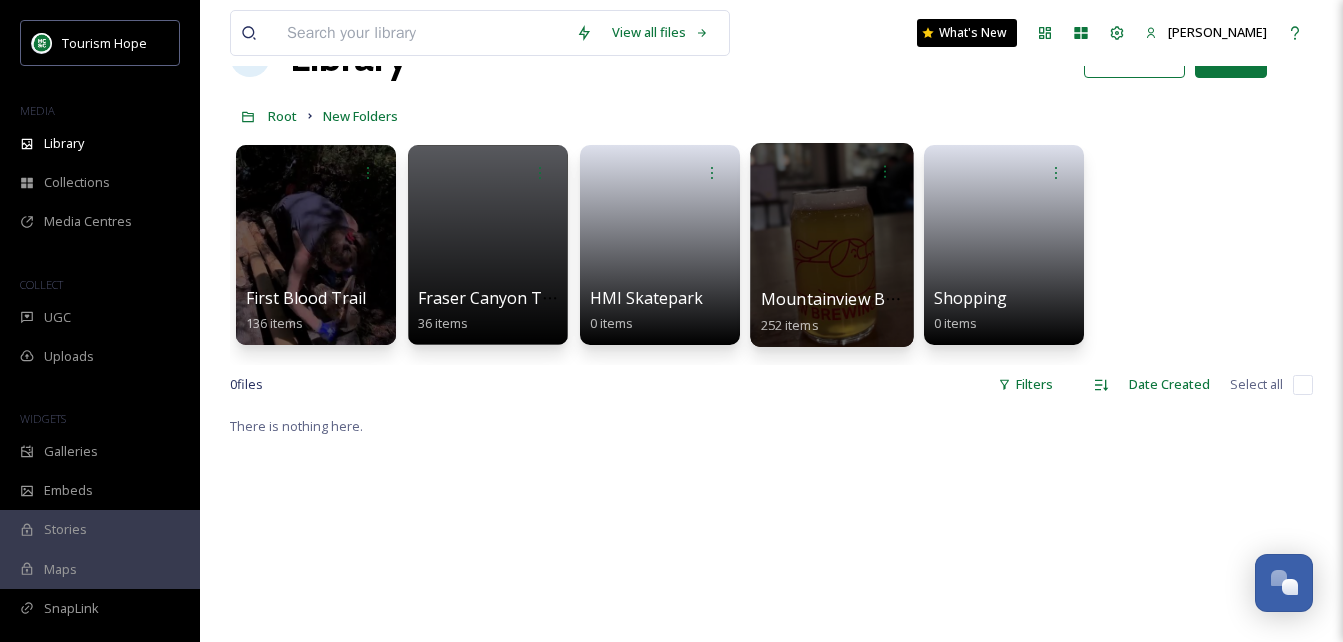 click at bounding box center [831, 245] 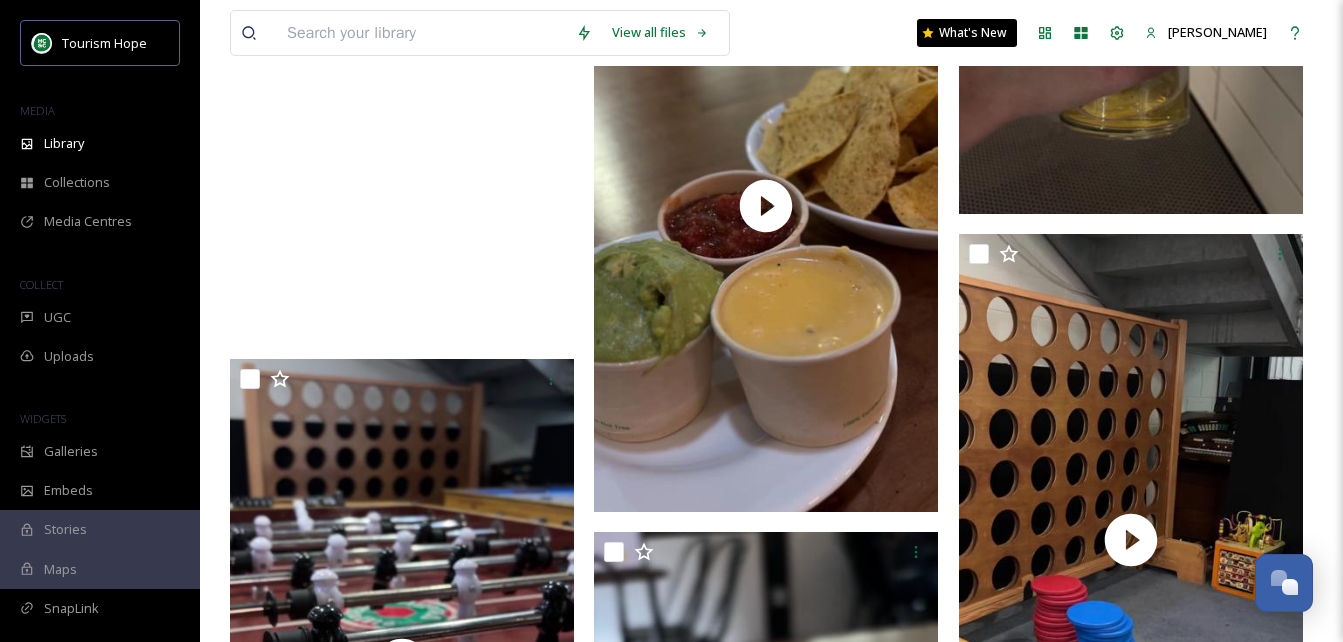 scroll, scrollTop: 10572, scrollLeft: 0, axis: vertical 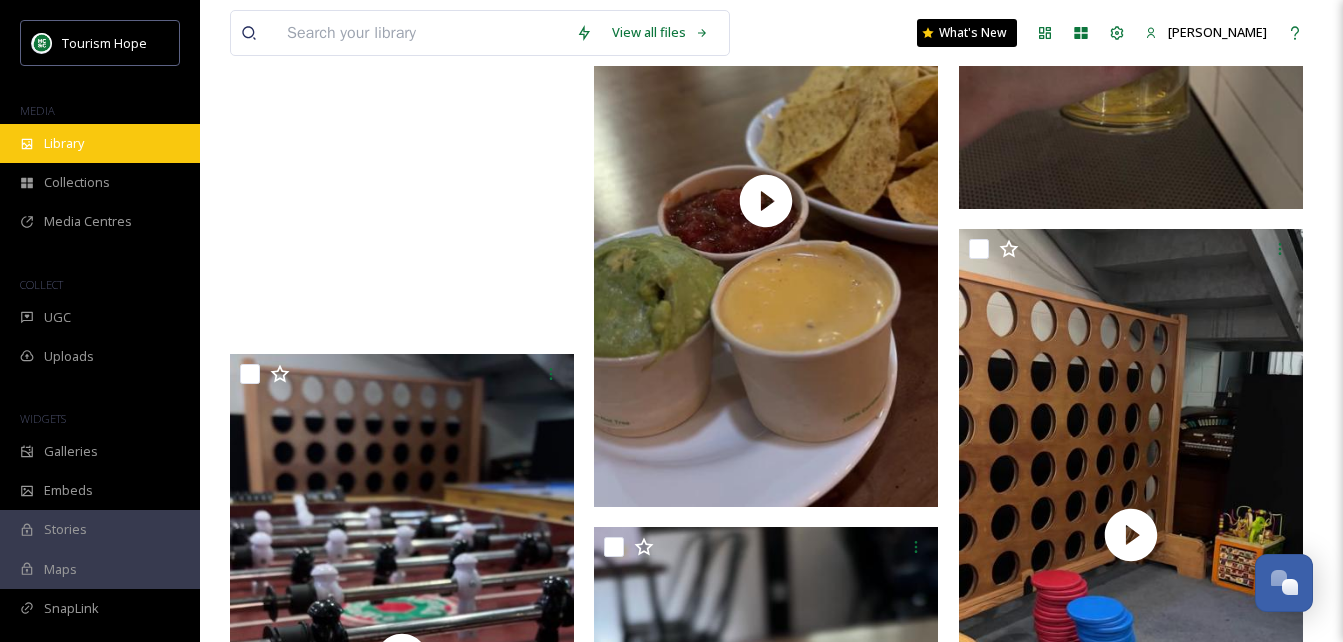 click on "Library" at bounding box center (64, 143) 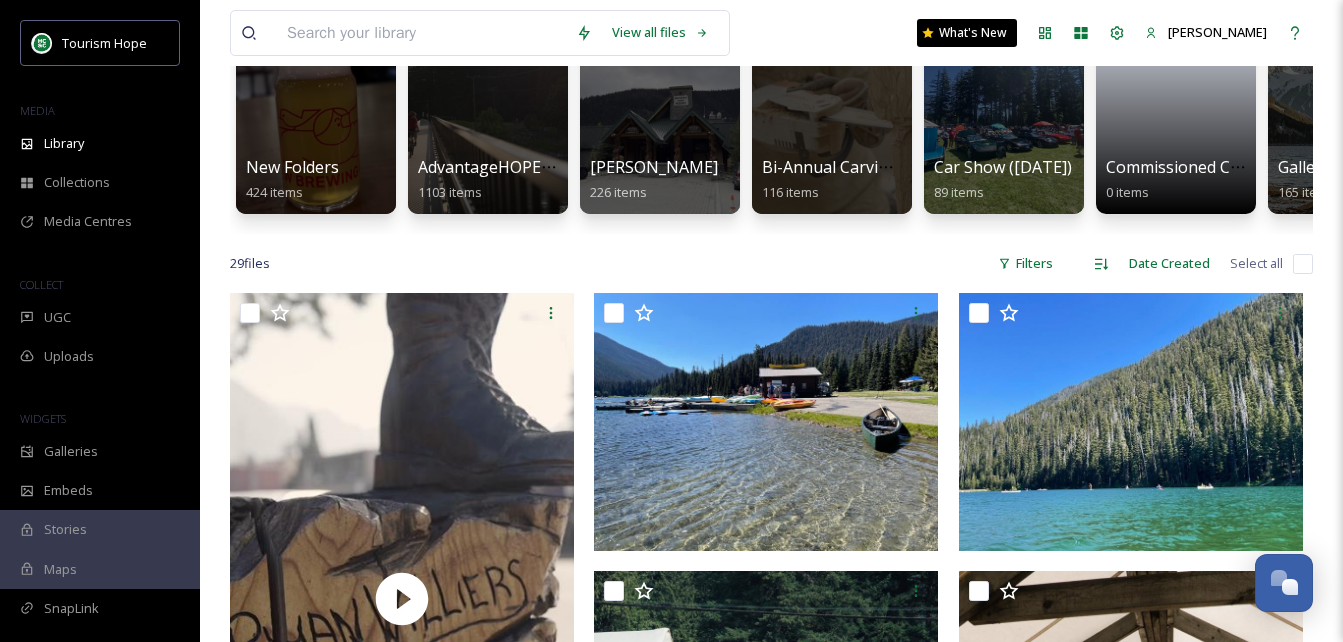 scroll, scrollTop: 0, scrollLeft: 0, axis: both 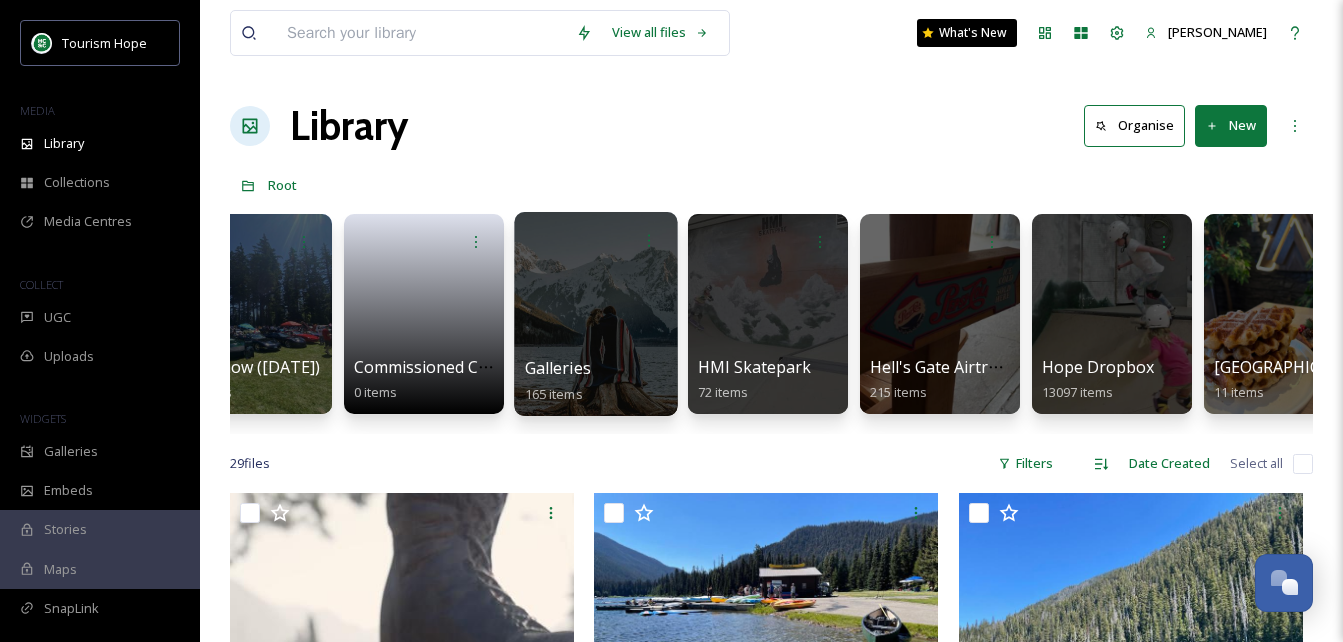 click at bounding box center (595, 314) 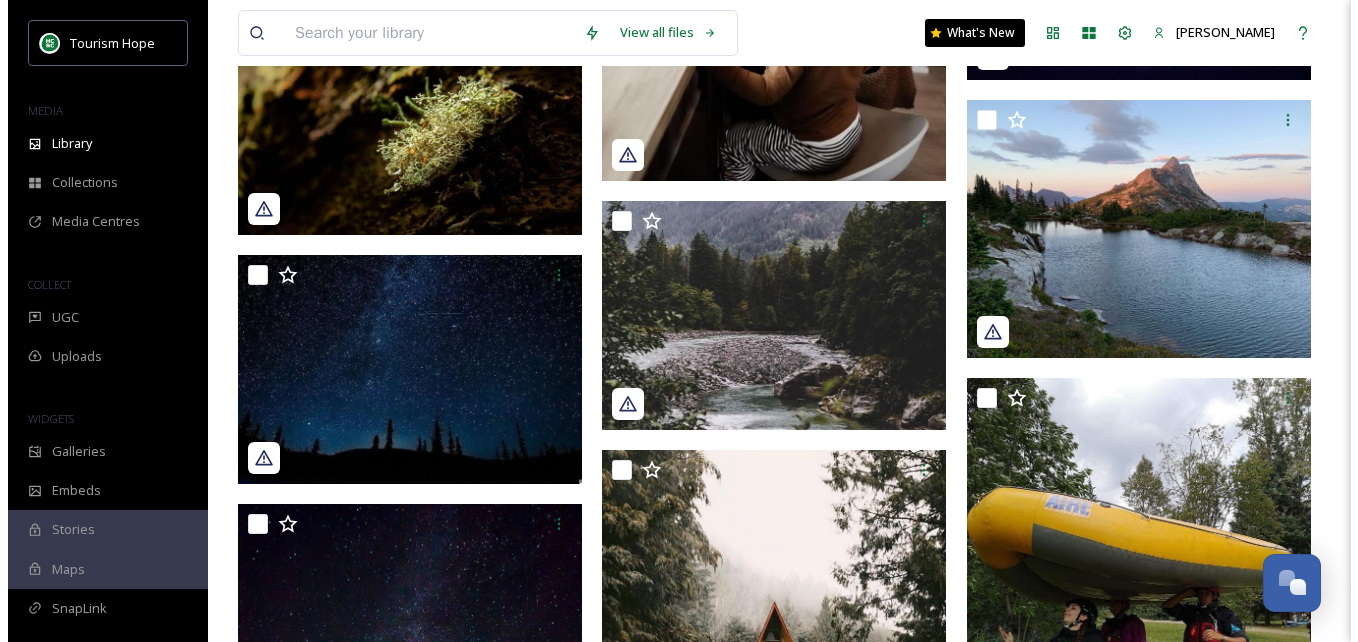 scroll, scrollTop: 16368, scrollLeft: 0, axis: vertical 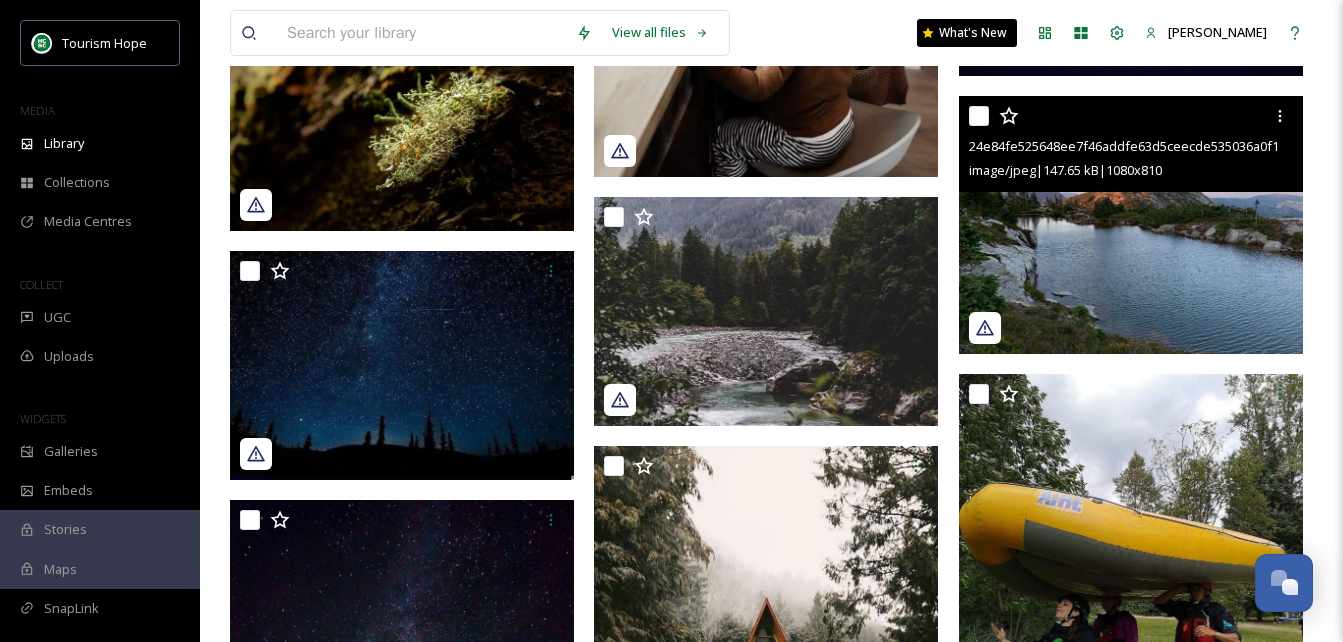 click at bounding box center [1131, 225] 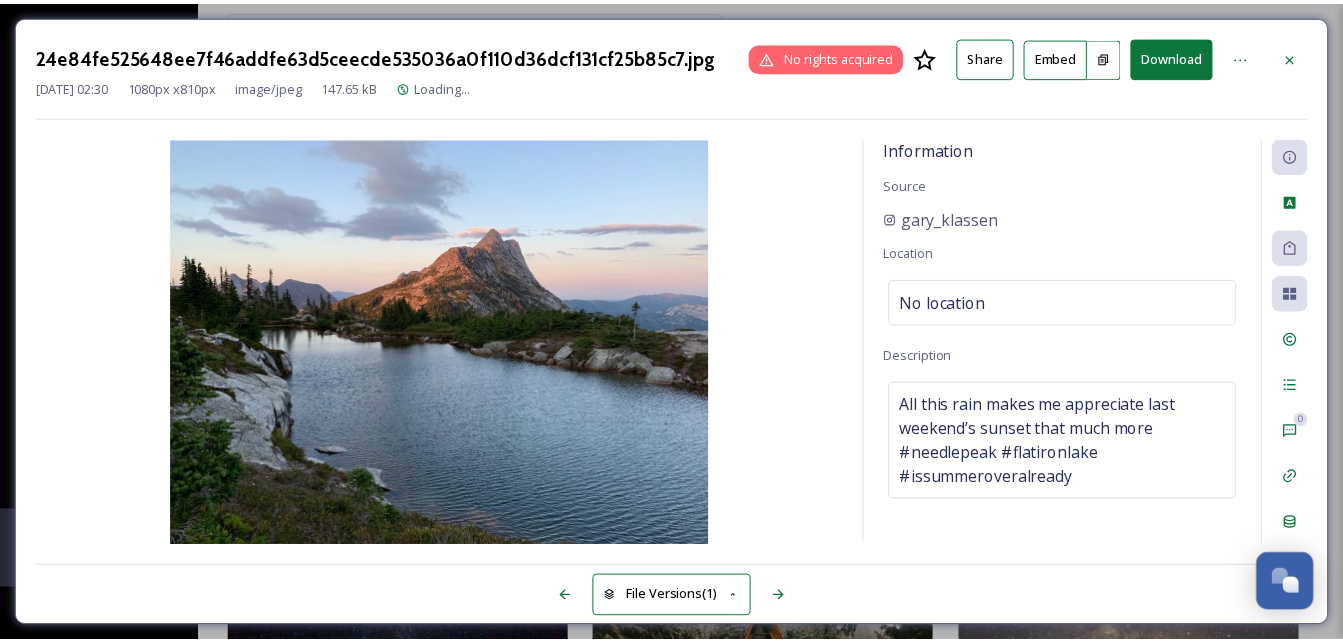 scroll, scrollTop: 16588, scrollLeft: 0, axis: vertical 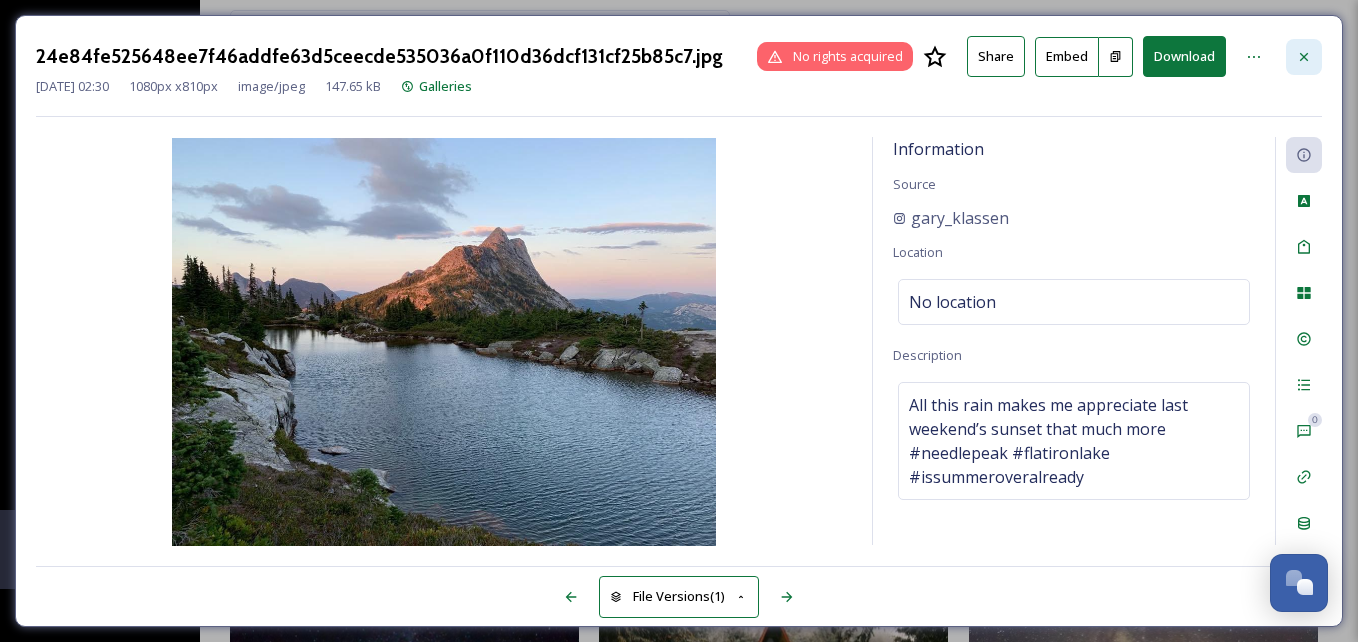 click 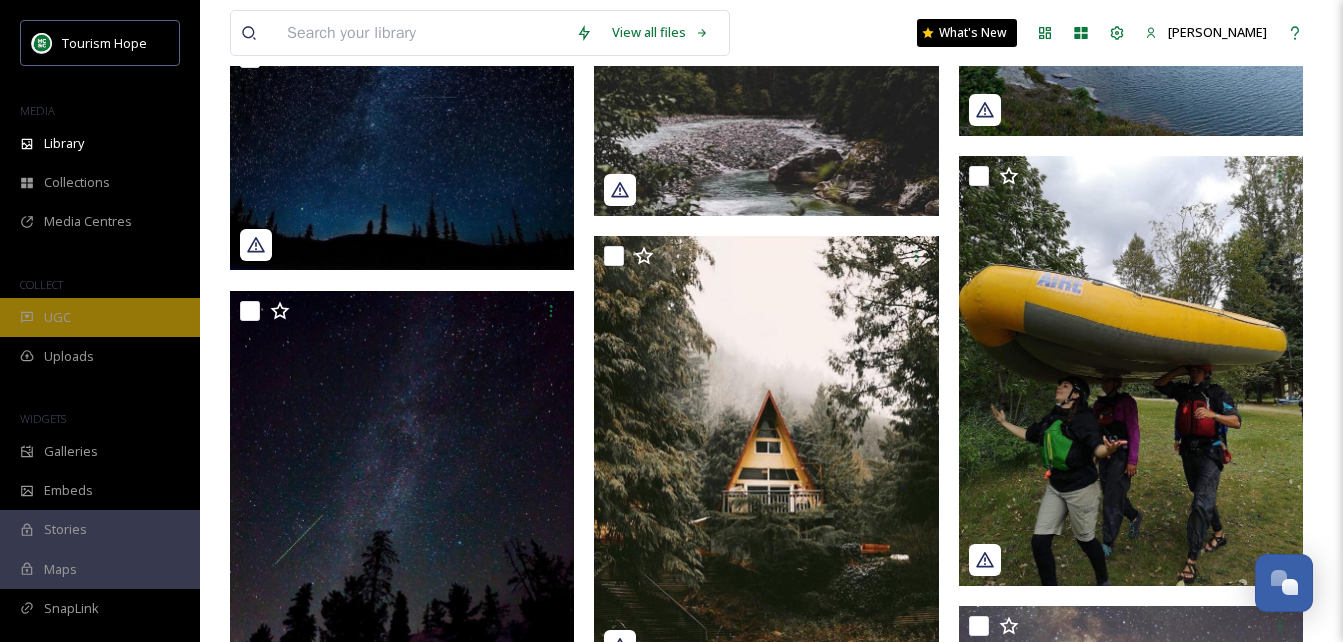 scroll, scrollTop: 16789, scrollLeft: 0, axis: vertical 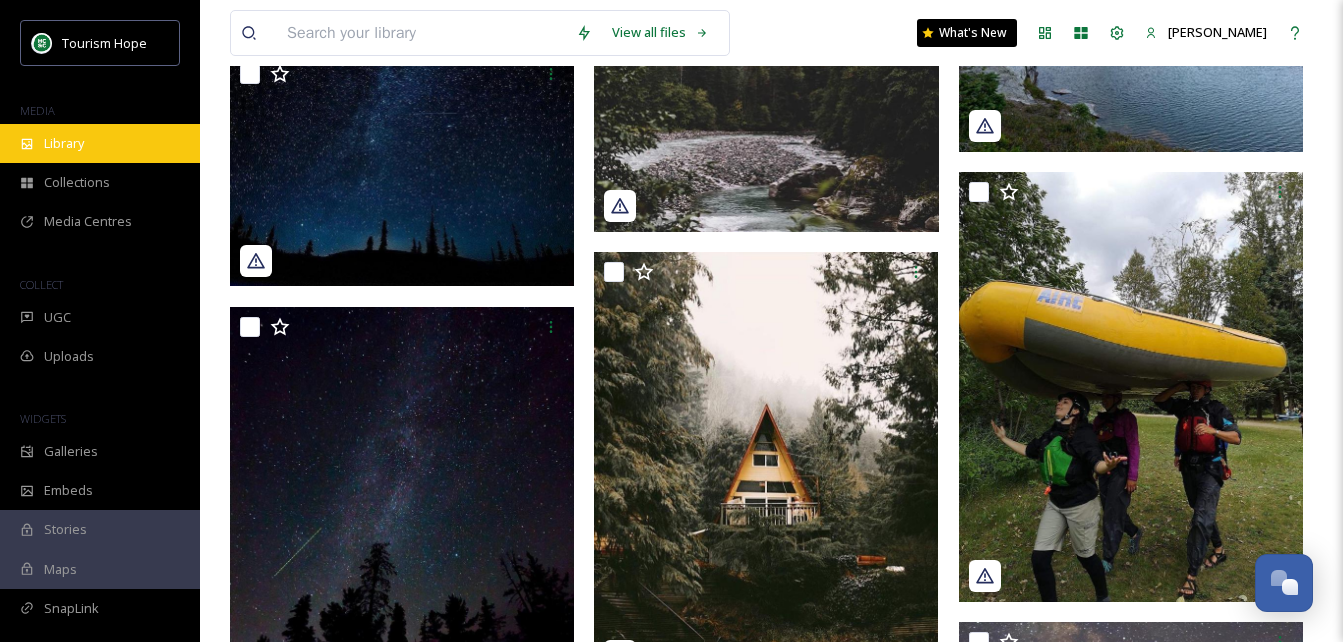 click on "Library" at bounding box center (64, 143) 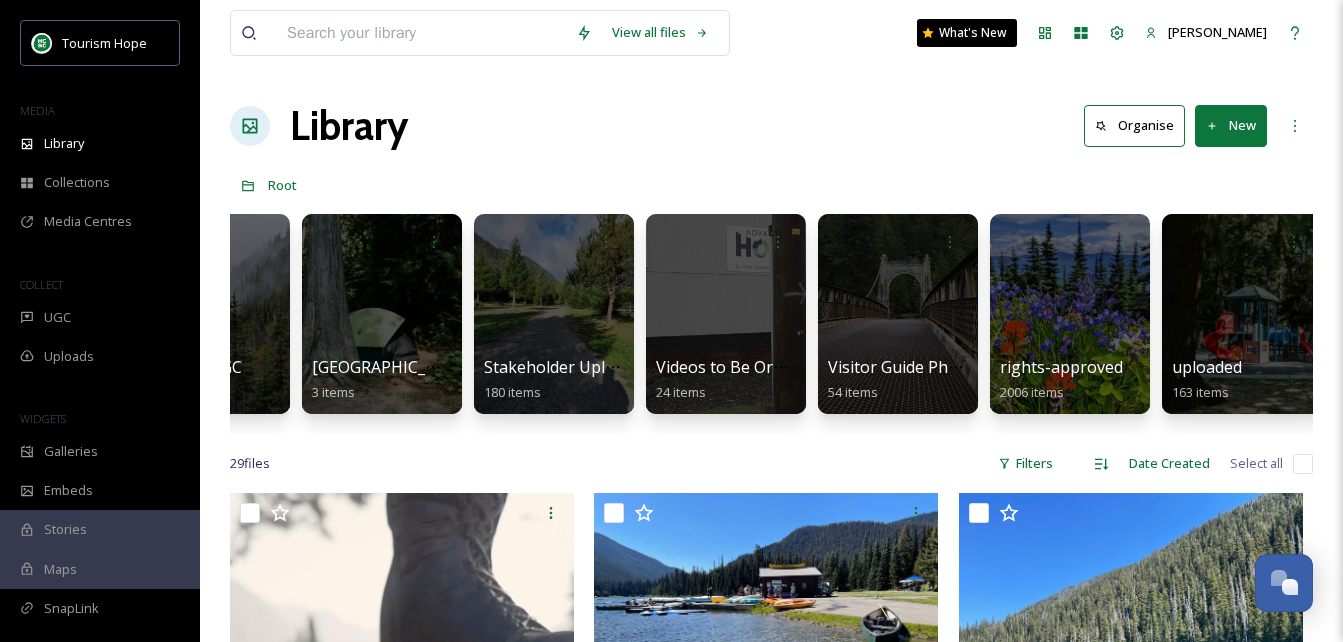 scroll, scrollTop: 0, scrollLeft: 2701, axis: horizontal 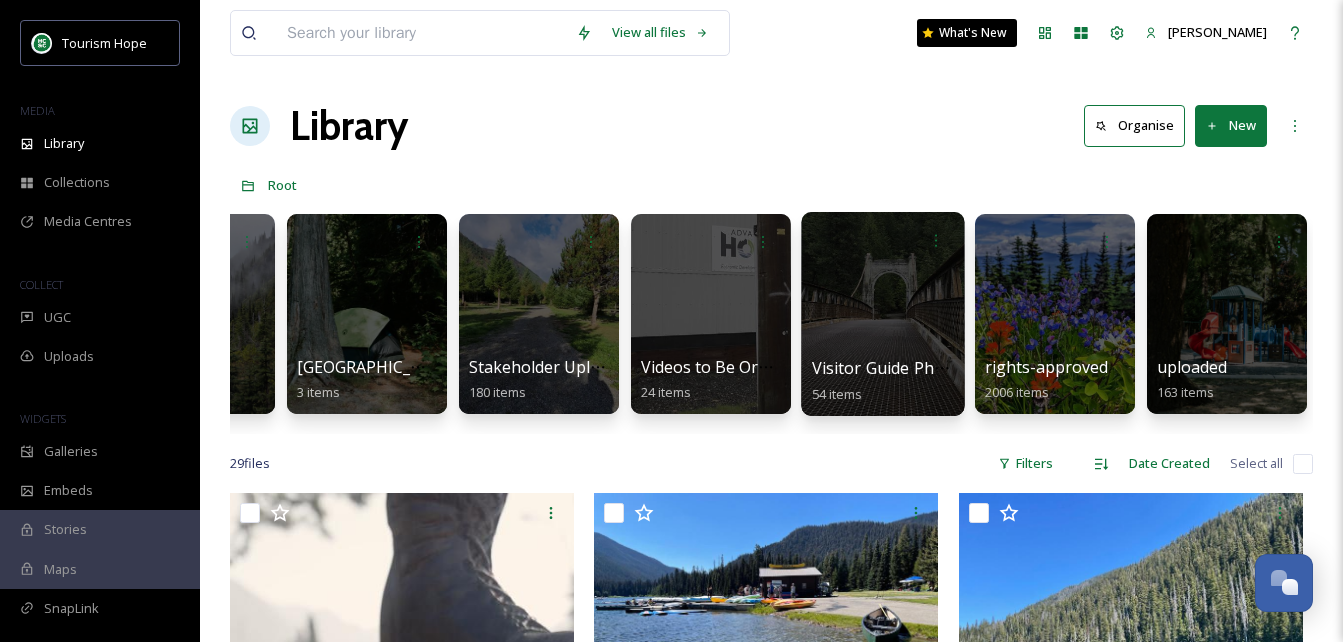 click at bounding box center [882, 314] 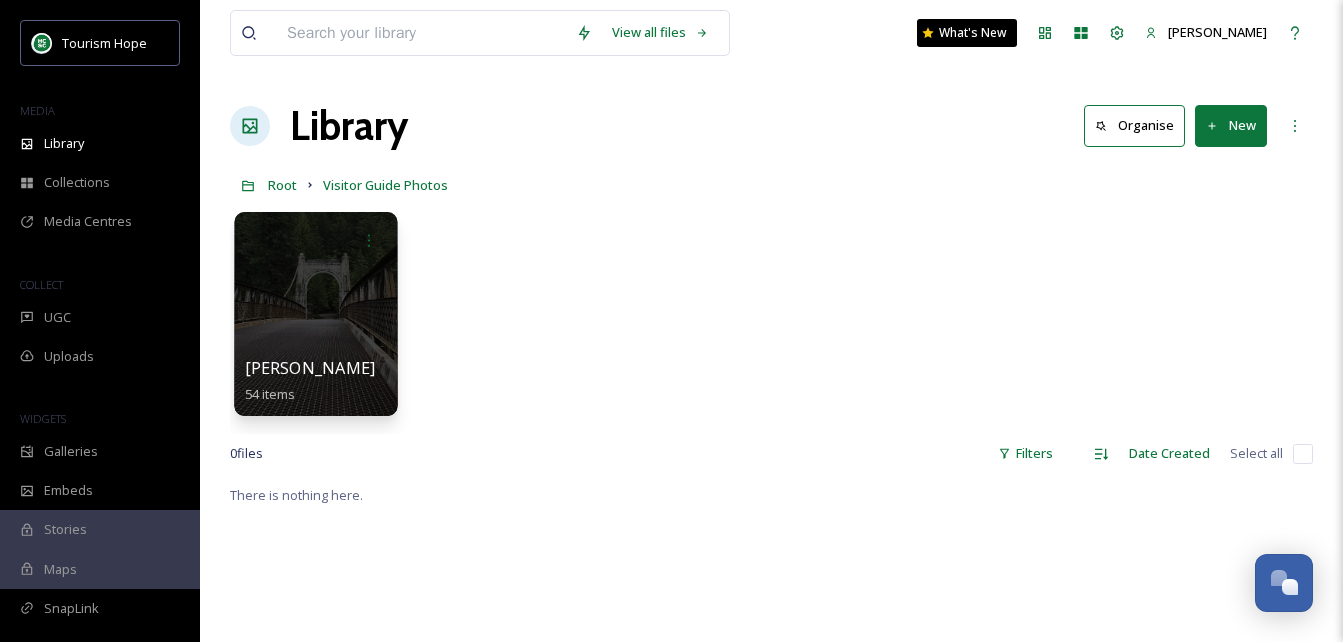 click at bounding box center [315, 314] 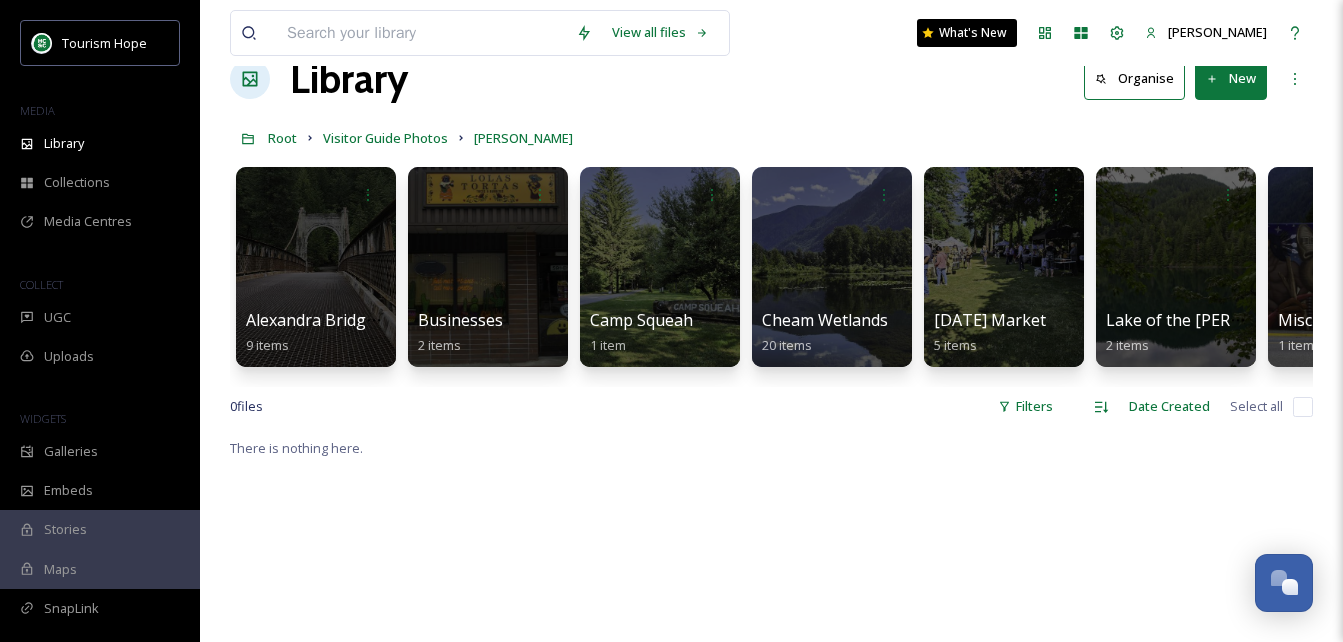 scroll, scrollTop: 33, scrollLeft: 0, axis: vertical 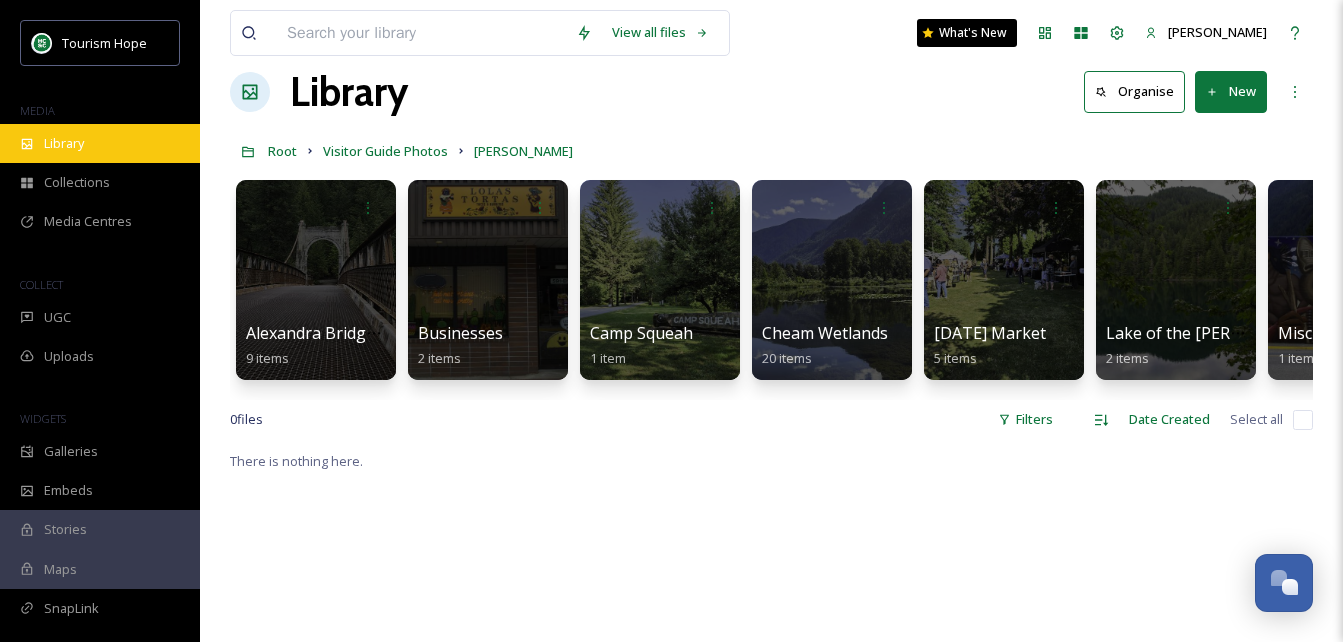click on "Library" at bounding box center [100, 143] 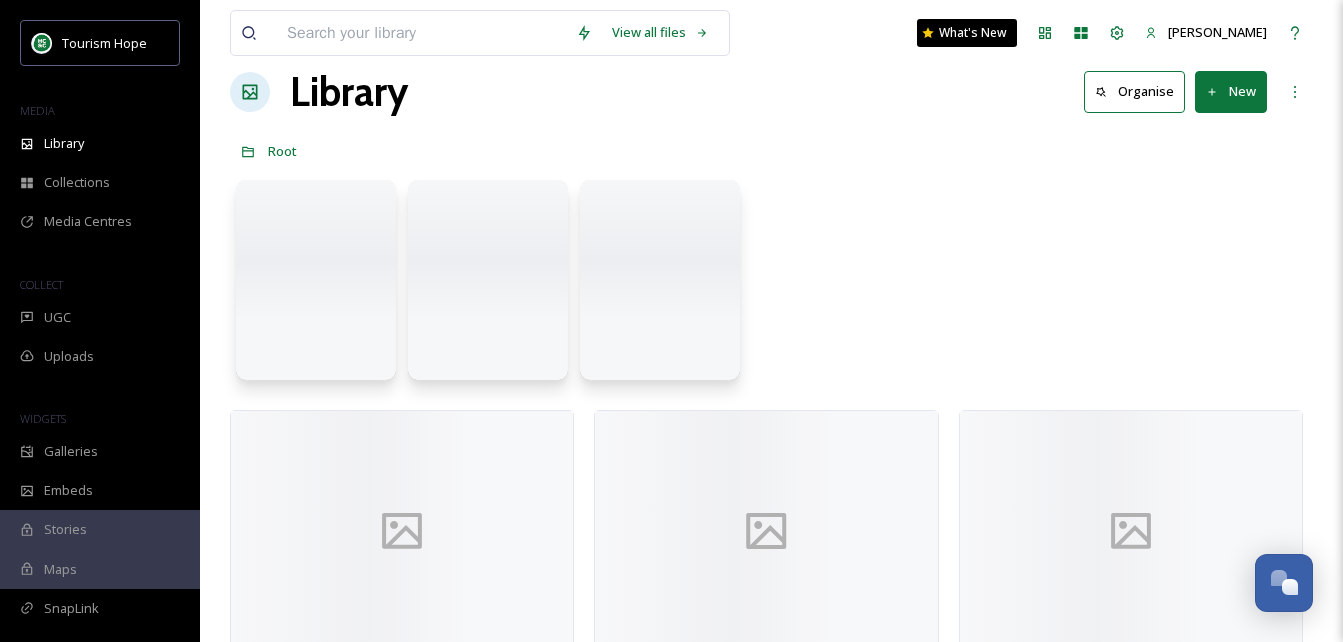 click on "Library" at bounding box center (100, 143) 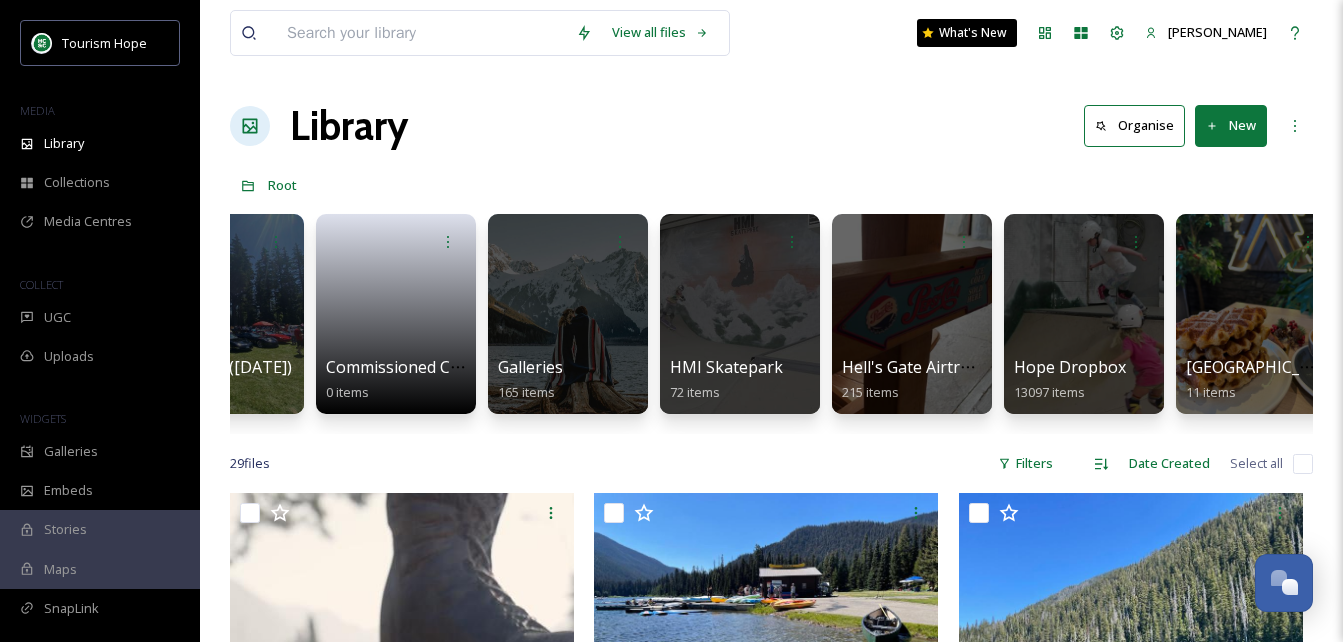 scroll, scrollTop: 0, scrollLeft: 781, axis: horizontal 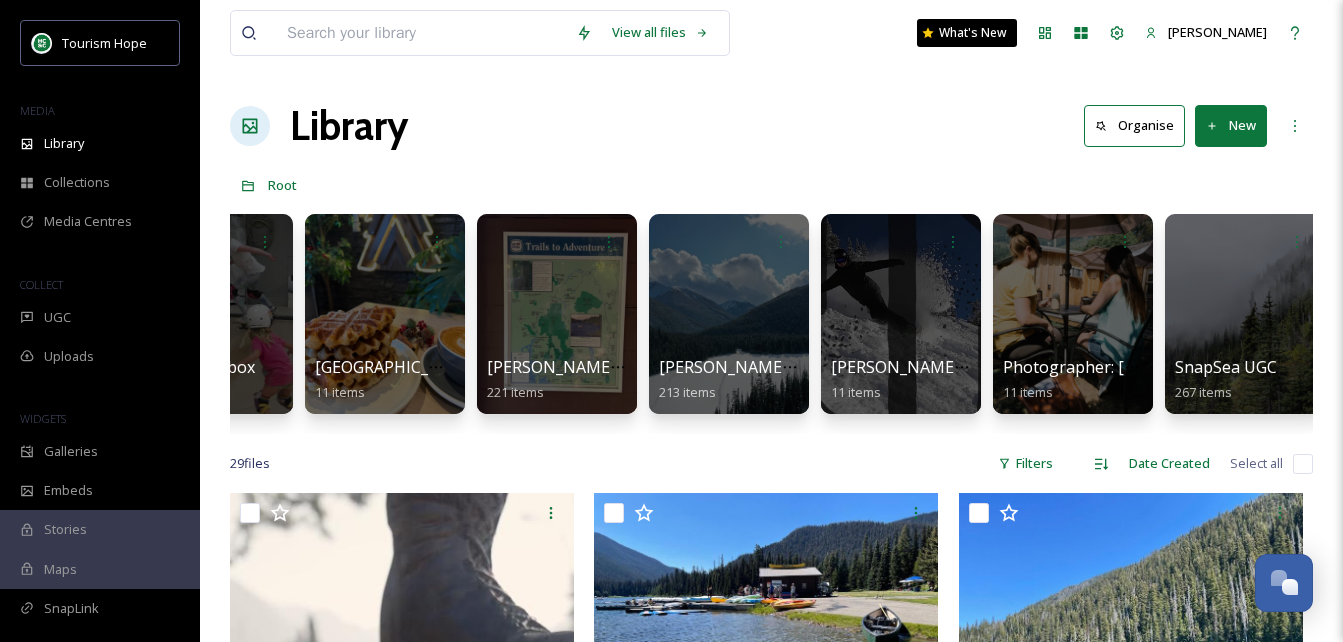click at bounding box center [421, 33] 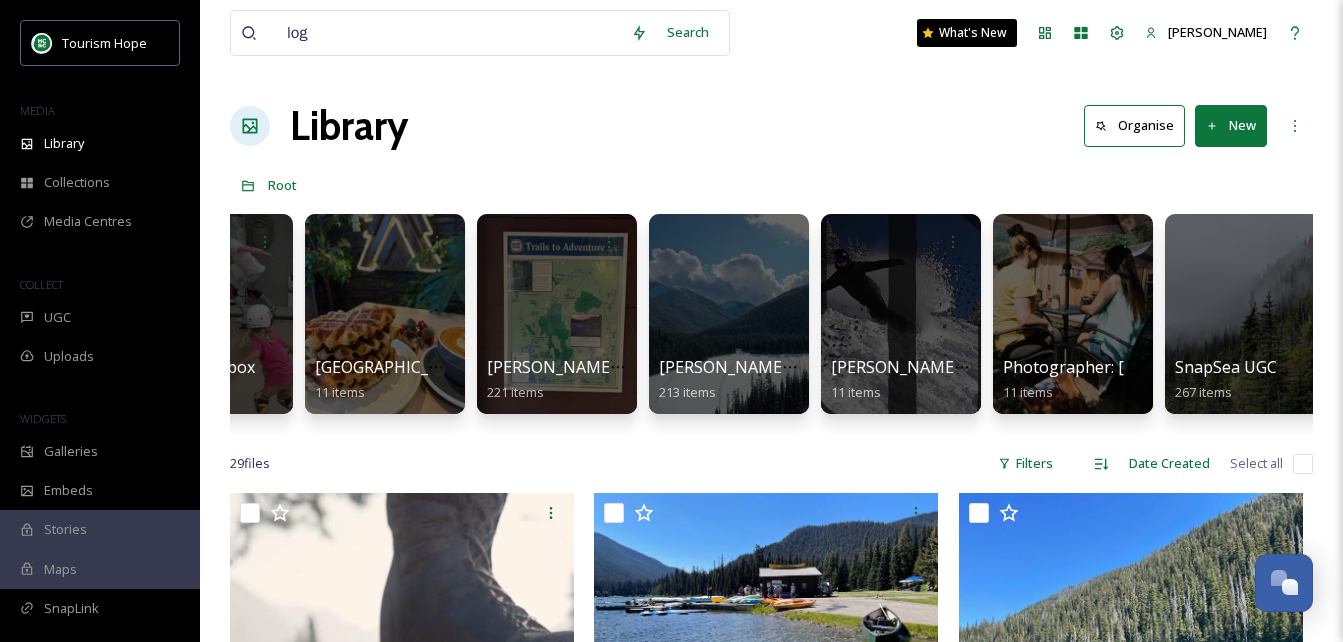 type on "logo" 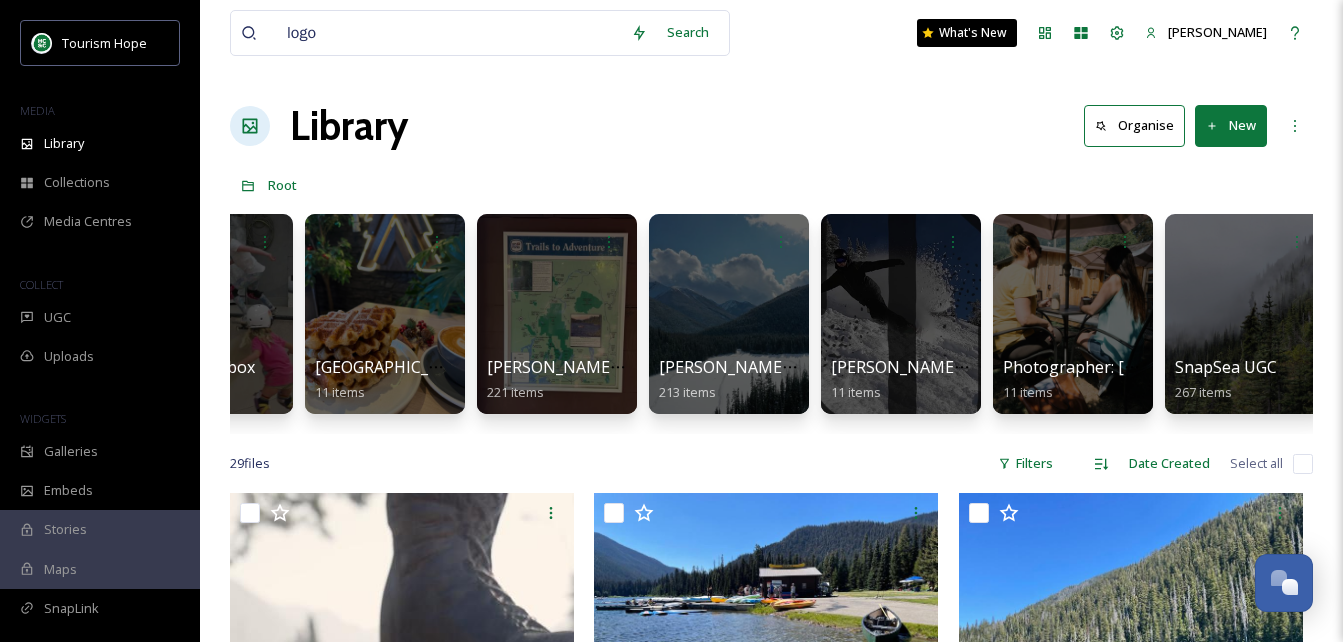 type 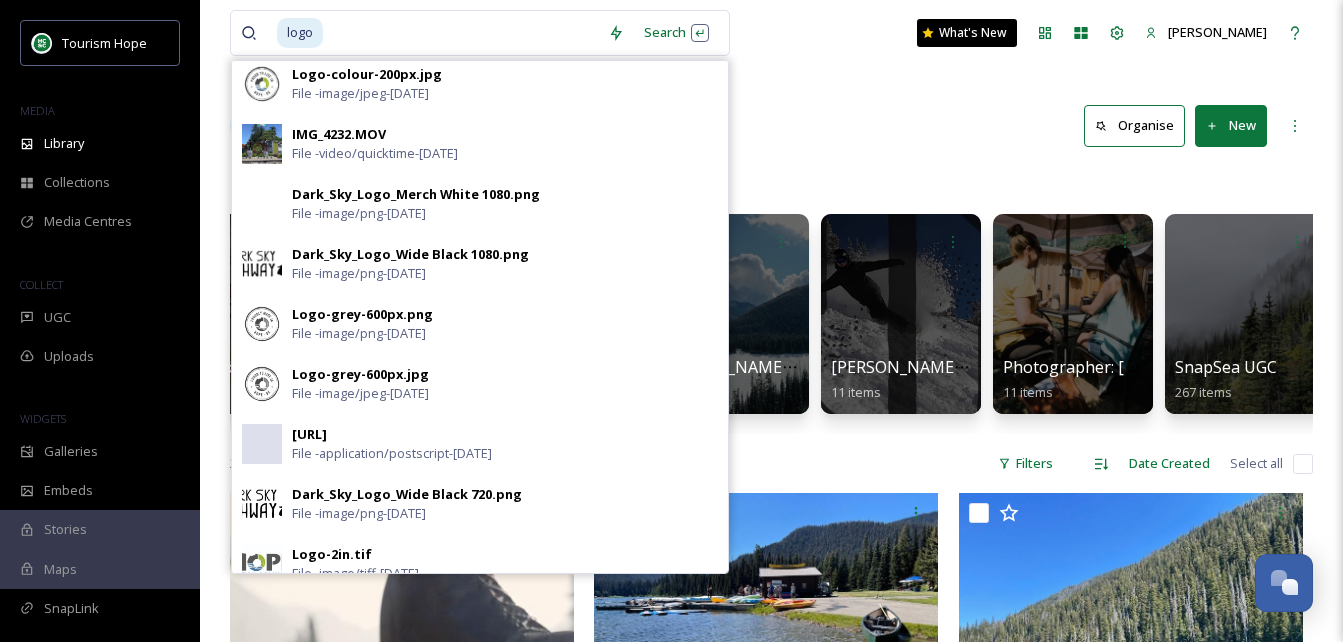 scroll, scrollTop: 1525, scrollLeft: 0, axis: vertical 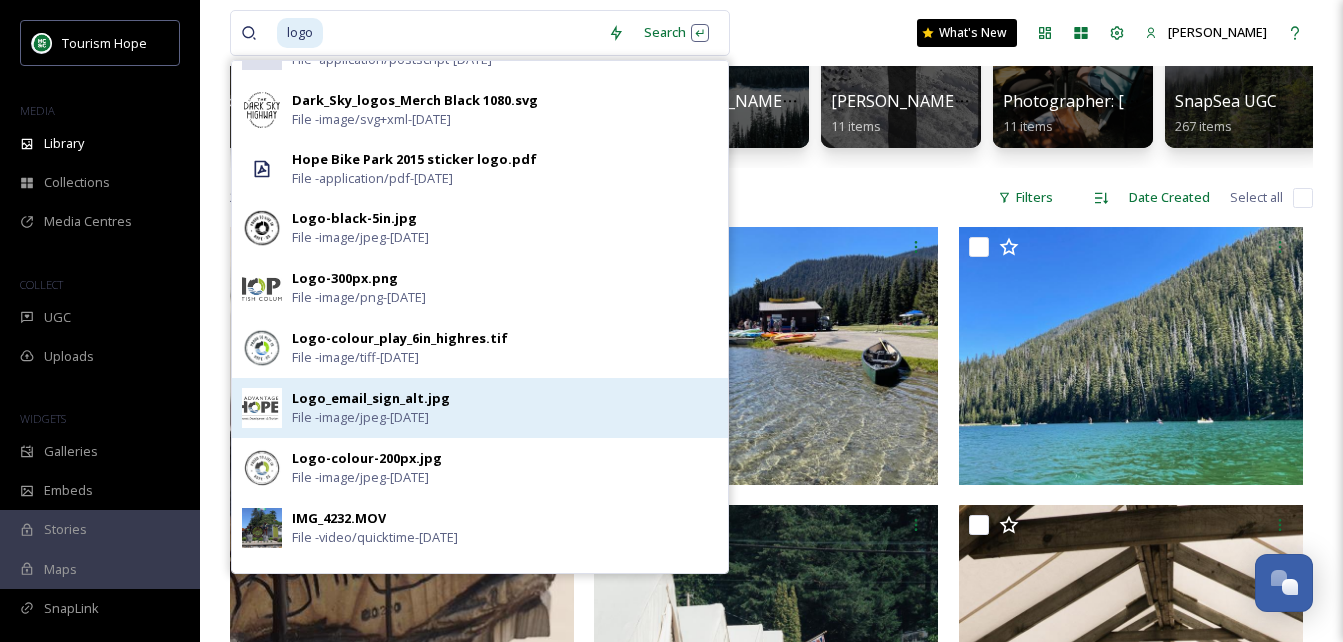 click on "Logo_email_sign_alt.jpg" at bounding box center [371, 398] 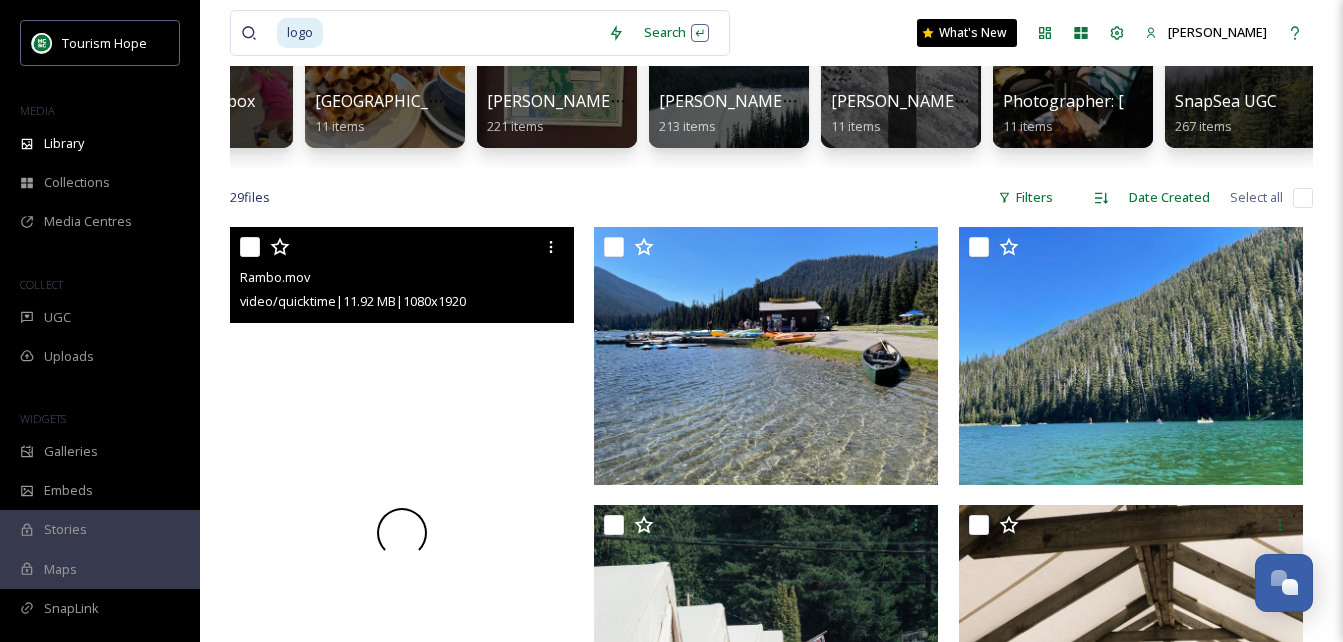click at bounding box center (402, 533) 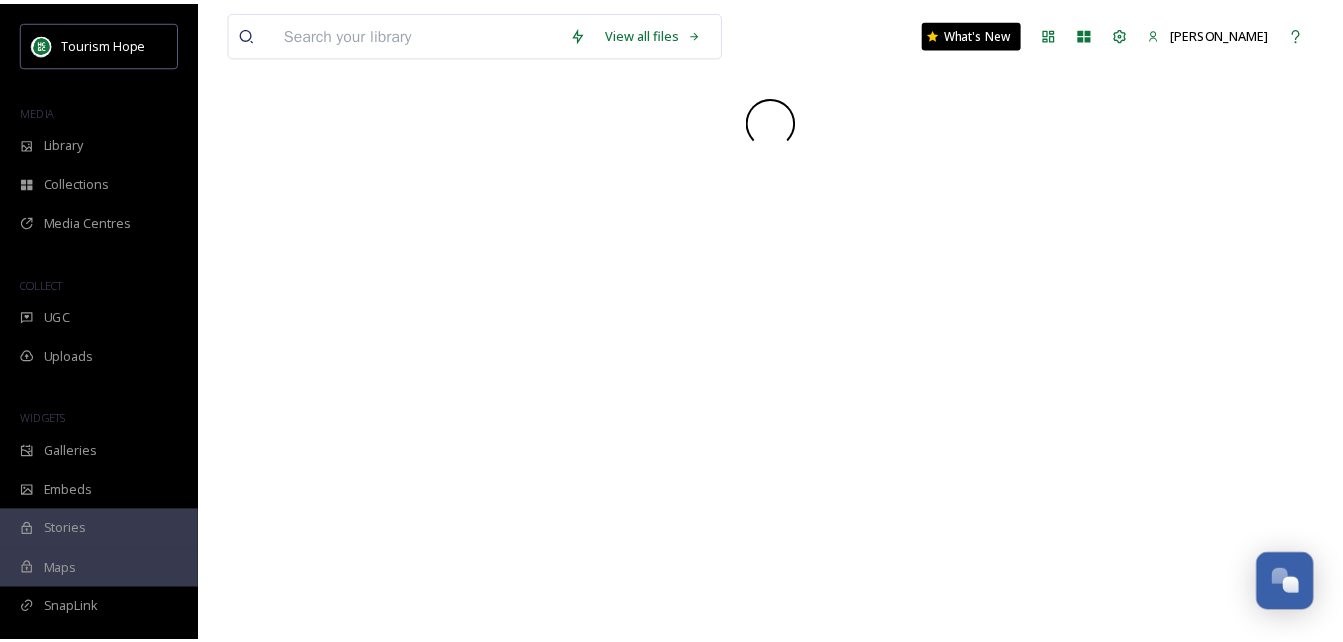 scroll, scrollTop: 0, scrollLeft: 0, axis: both 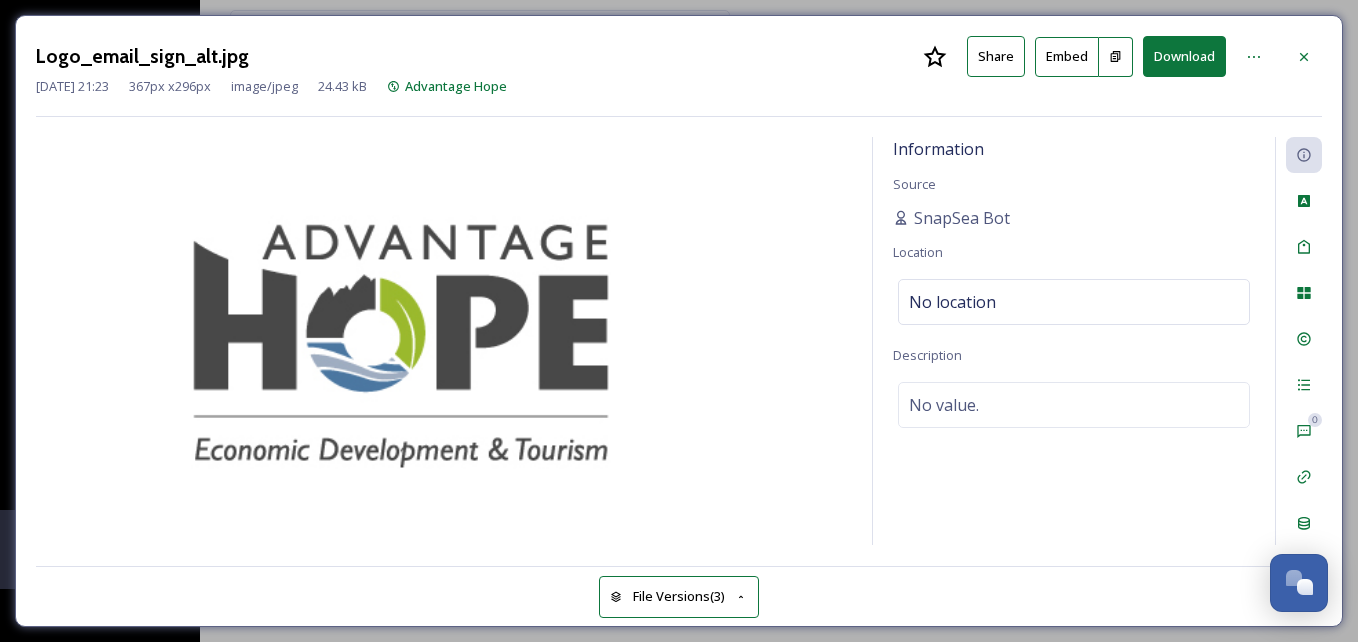 click on "Download" at bounding box center [1184, 56] 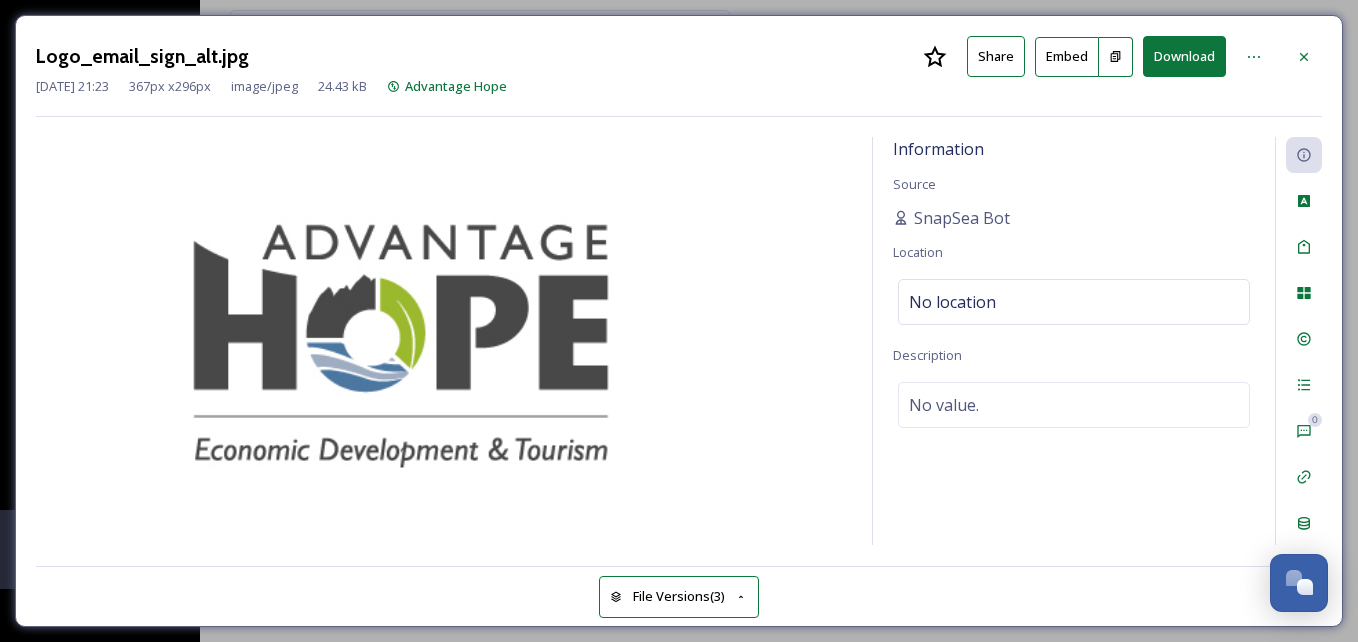 click on "Logo_email_sign_alt.jpg Share Embed Download [DATE] 21:23 367 px x  296 px image/jpeg 24.43 kB Advantage Hope Information Source SnapSea Bot Location No location Description No value. 0 0 File Versions  (3)" at bounding box center (679, 321) 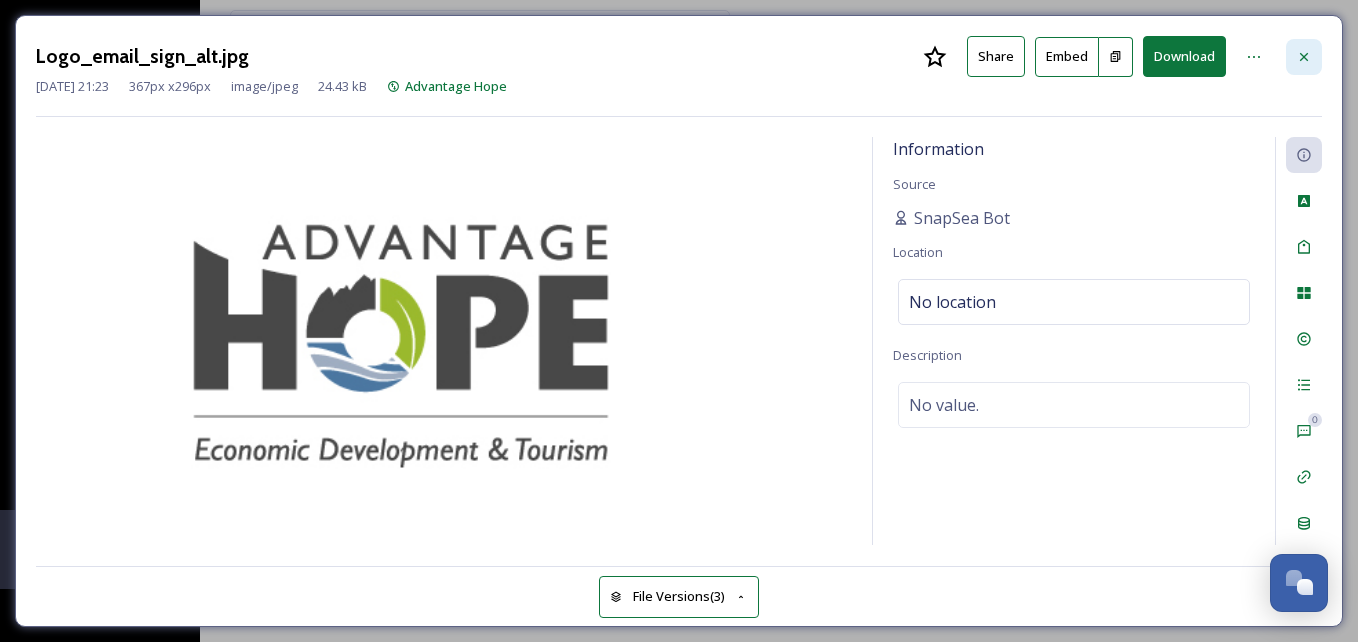 click at bounding box center [1304, 57] 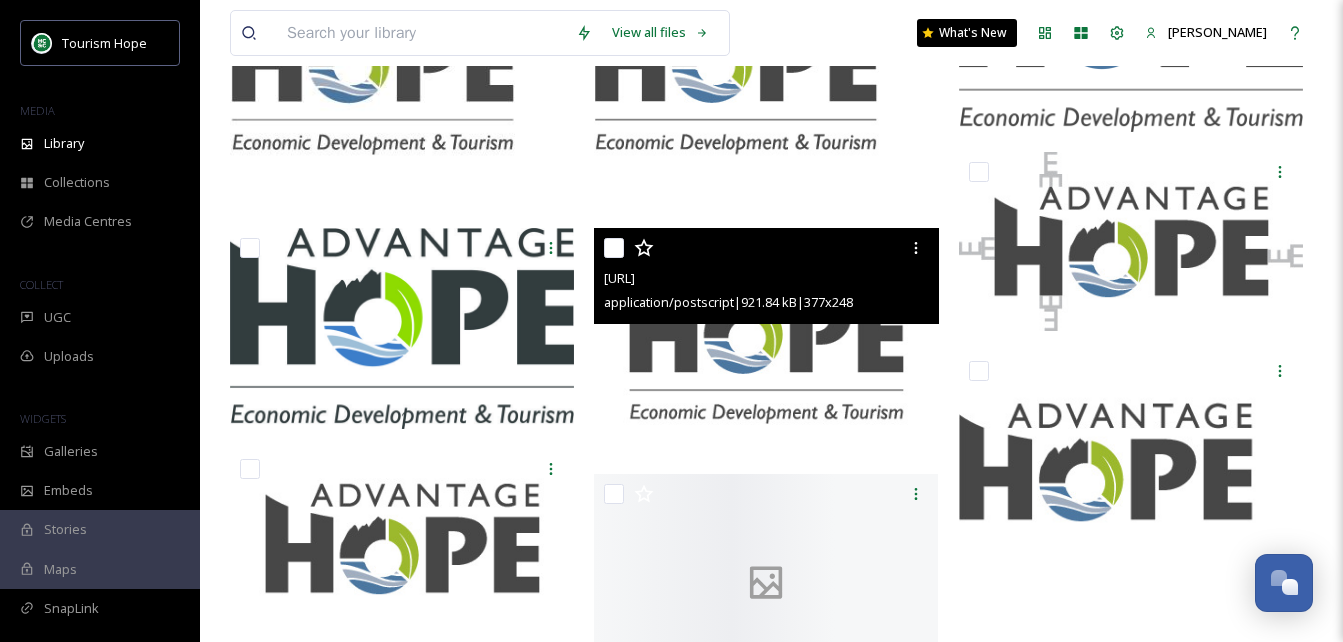 scroll, scrollTop: 636, scrollLeft: 0, axis: vertical 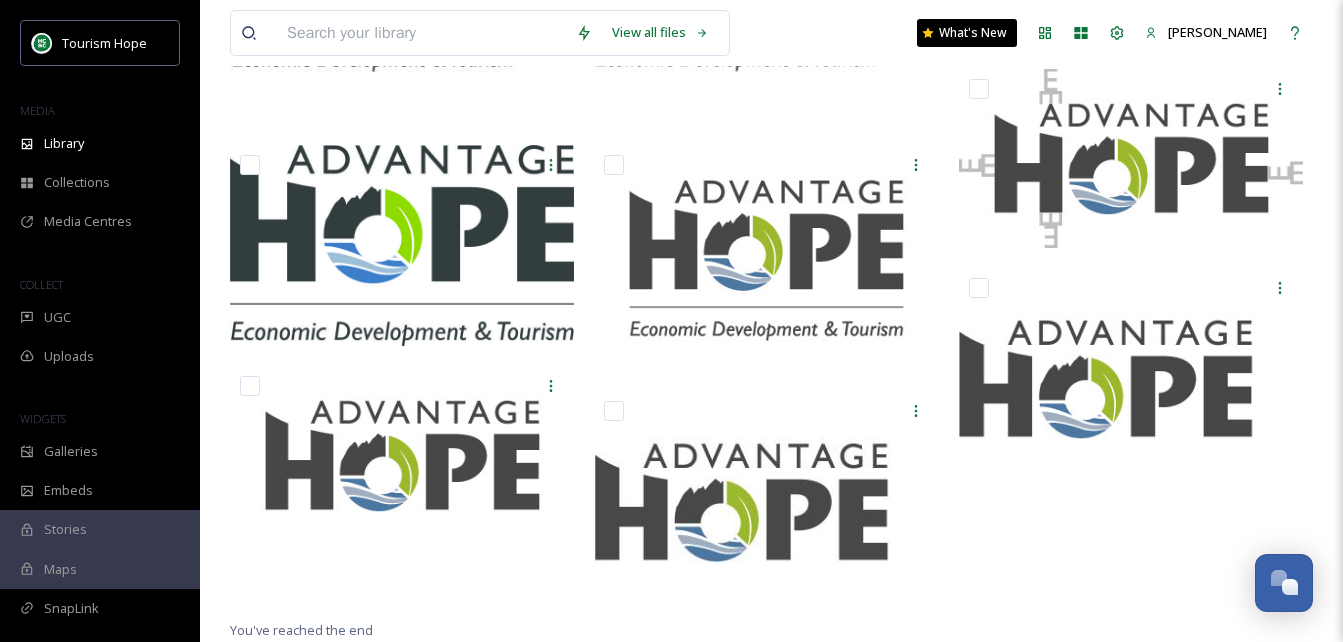 click at bounding box center (421, 33) 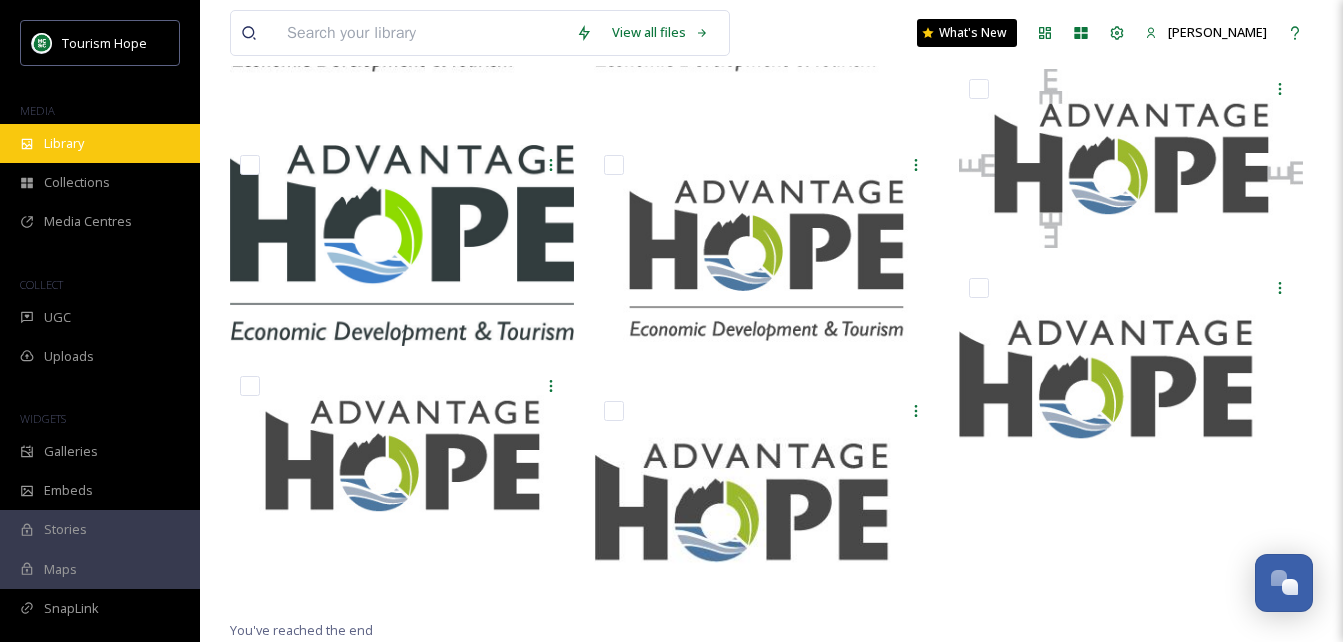 click on "Library" at bounding box center (100, 143) 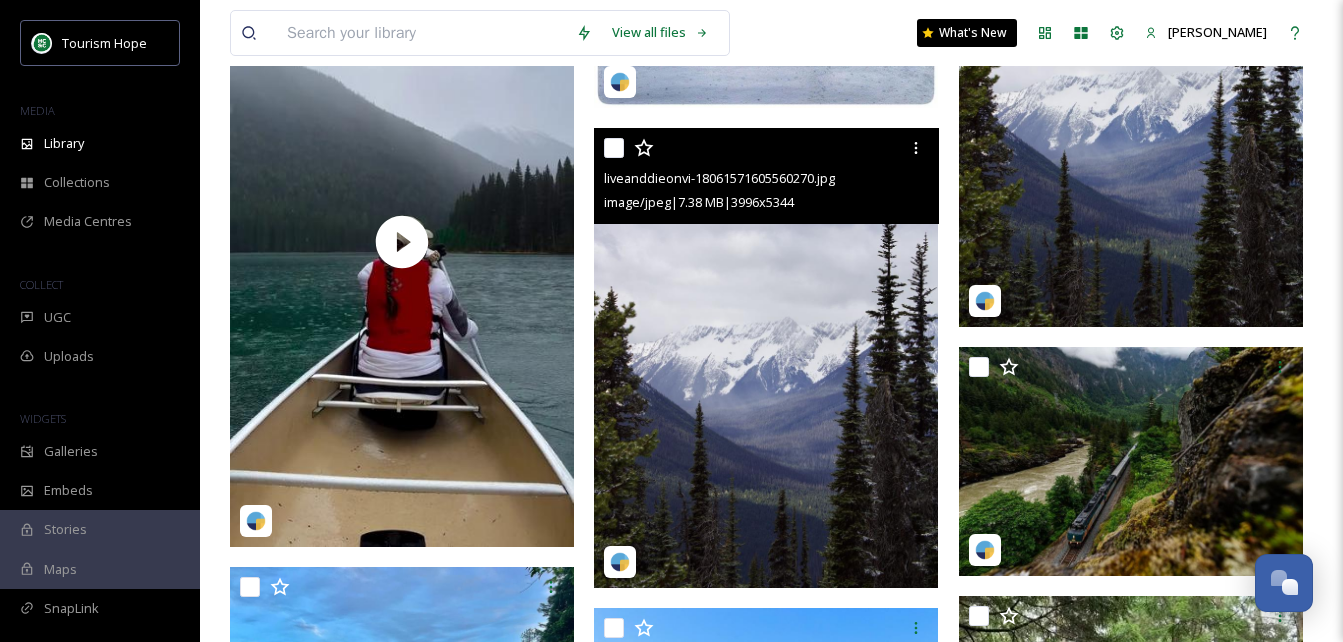 scroll, scrollTop: 3237, scrollLeft: 0, axis: vertical 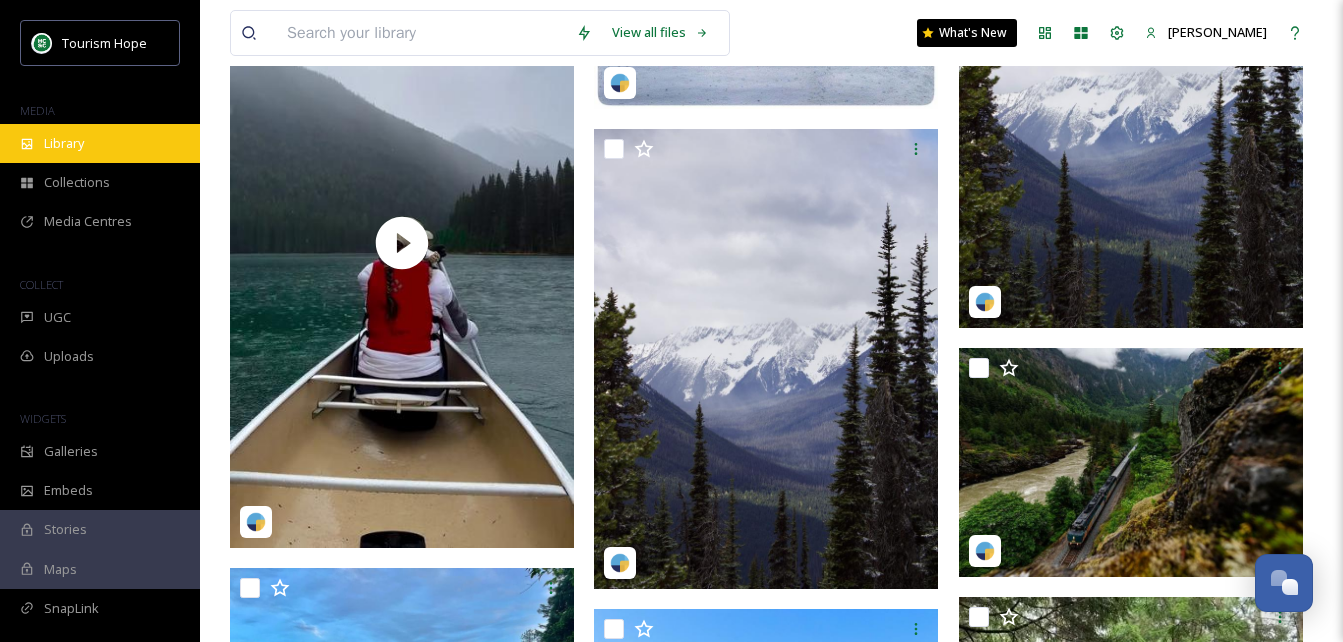 click on "Library" at bounding box center [100, 143] 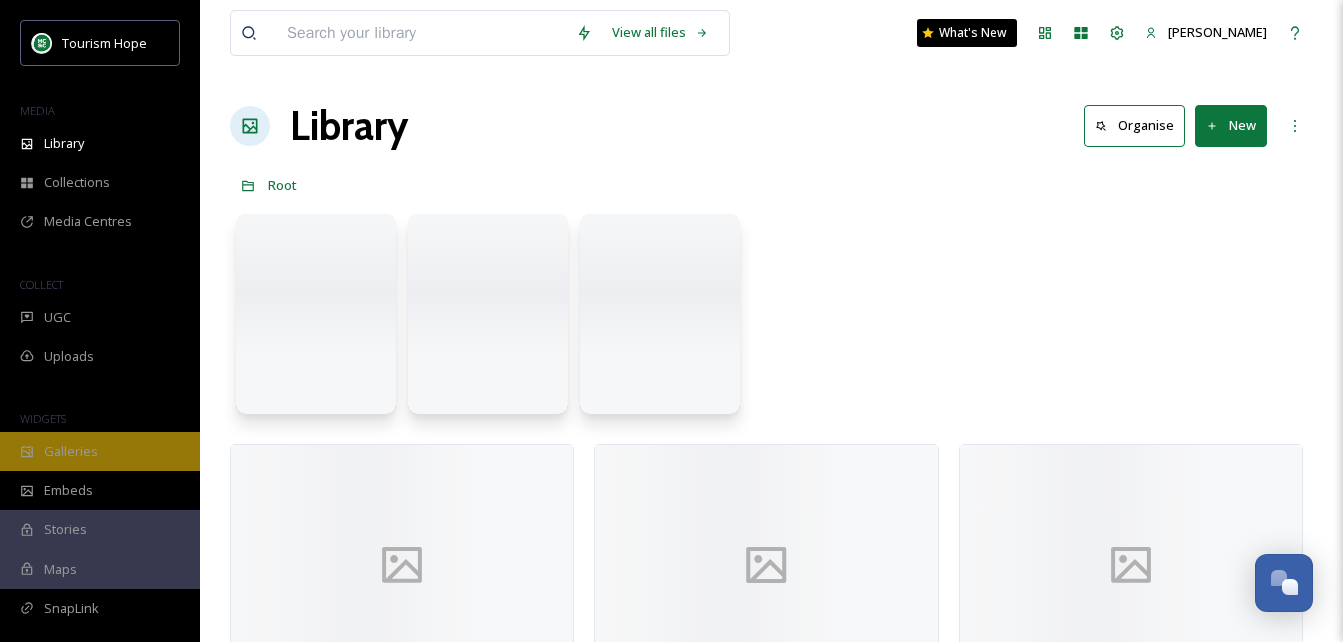click on "Galleries" at bounding box center [71, 451] 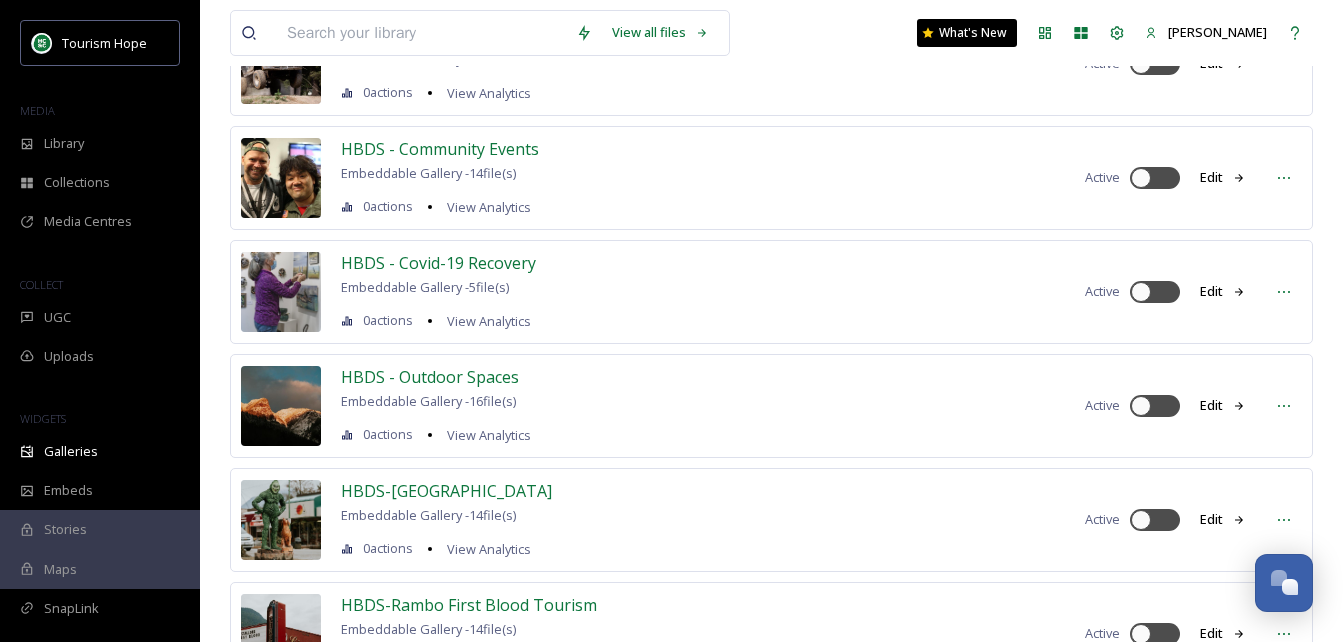 scroll, scrollTop: 1991, scrollLeft: 0, axis: vertical 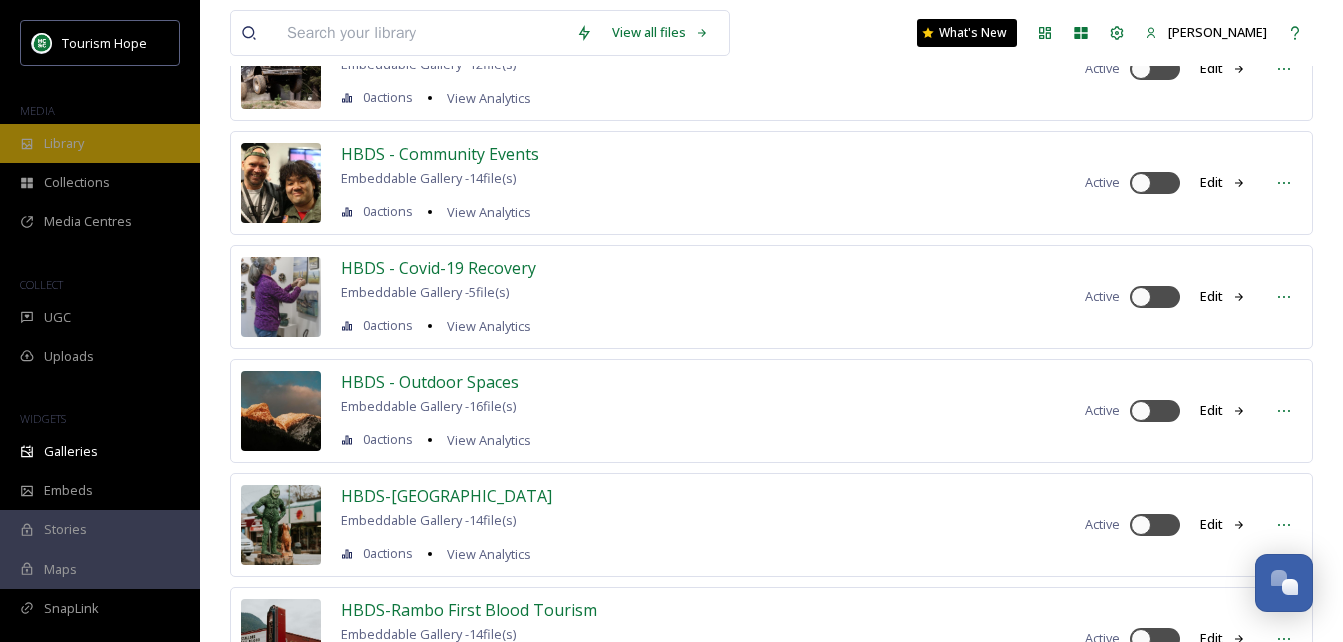 click on "Library" at bounding box center (64, 143) 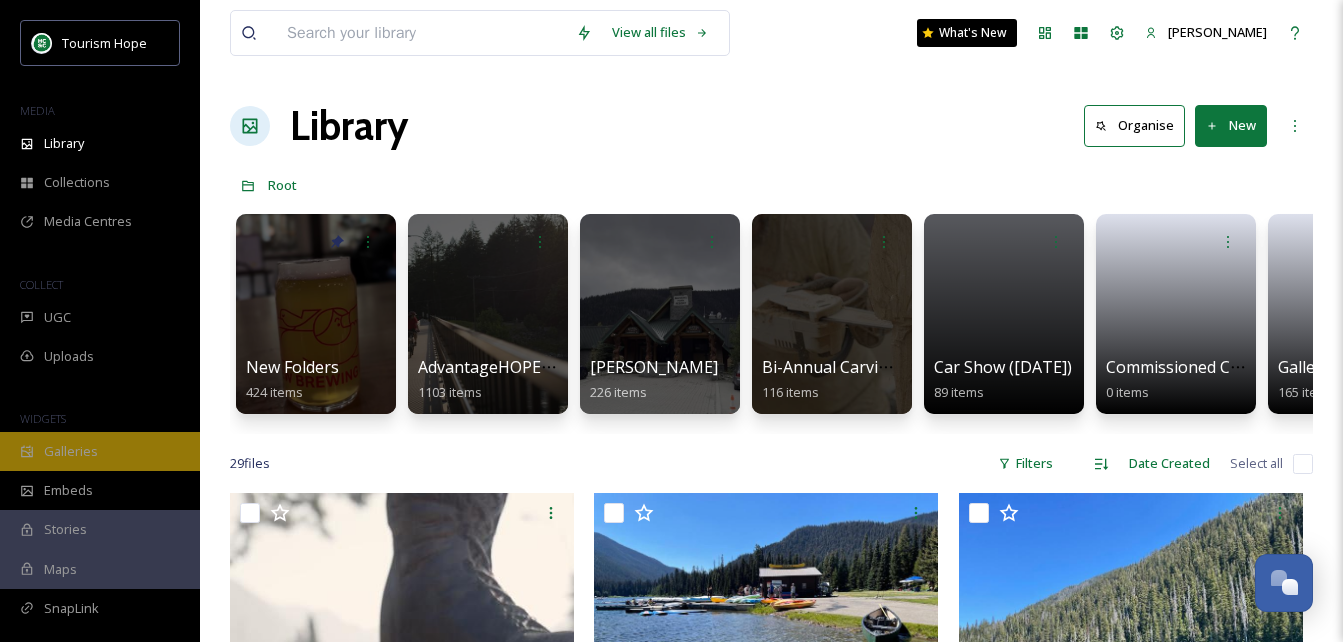 click on "Galleries" at bounding box center [100, 451] 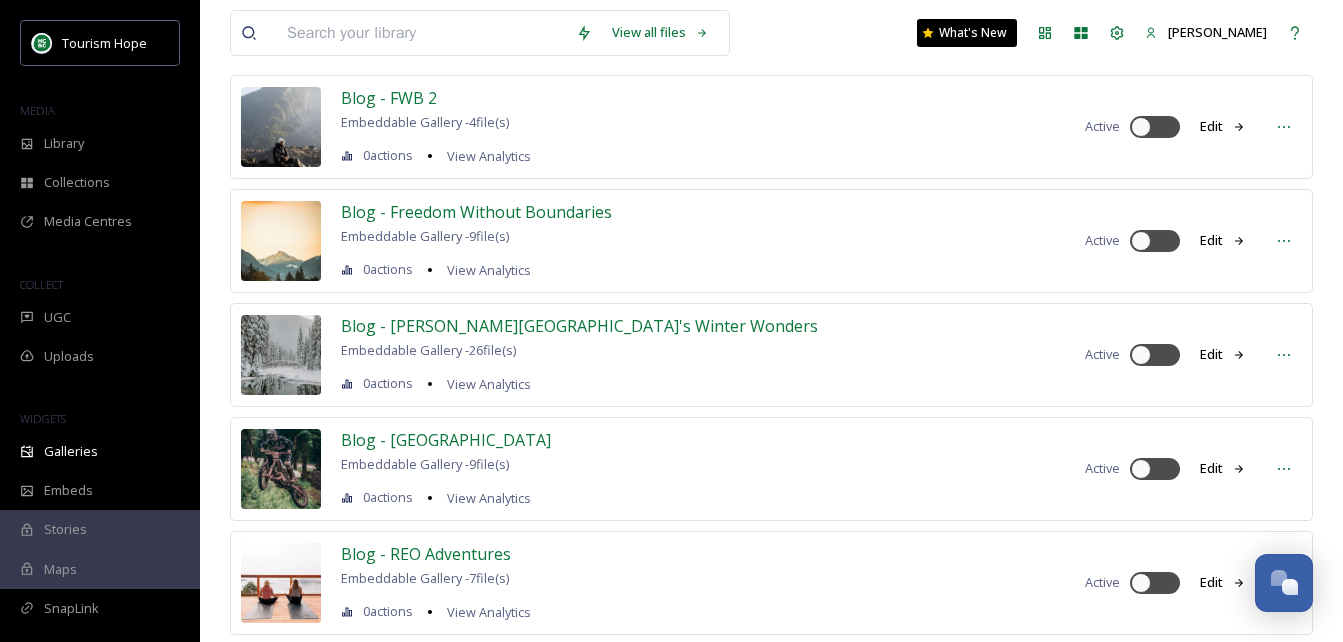 scroll, scrollTop: 794, scrollLeft: 0, axis: vertical 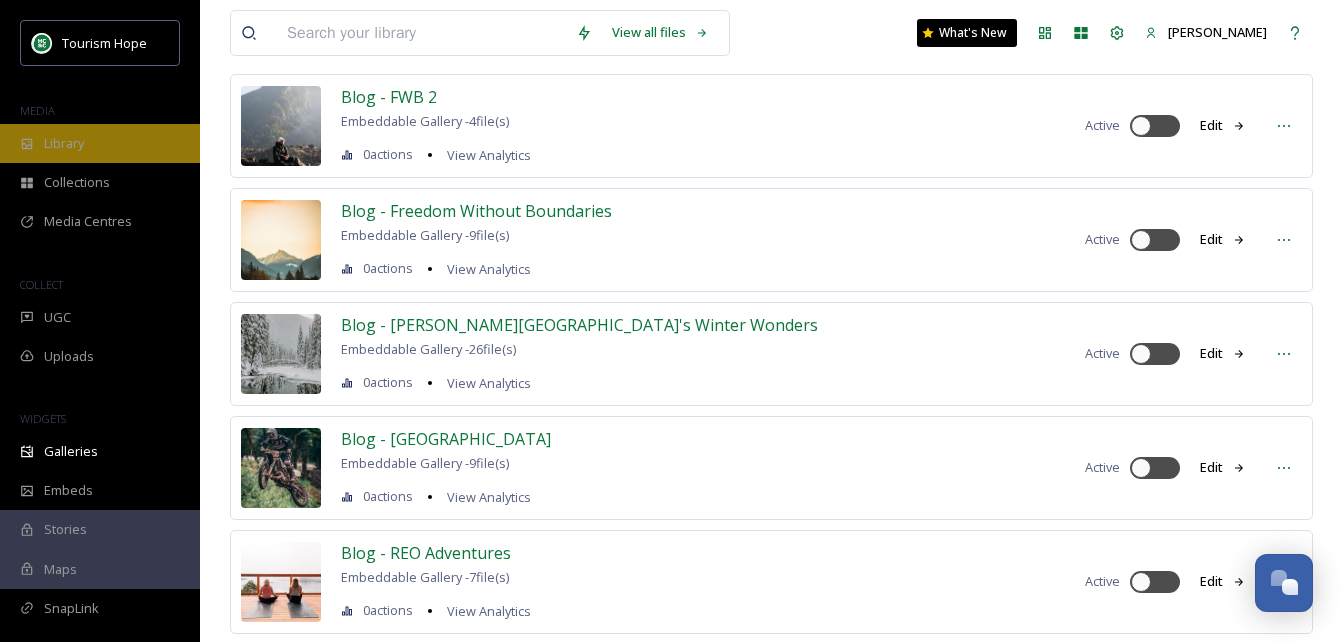 click on "Library" at bounding box center [100, 143] 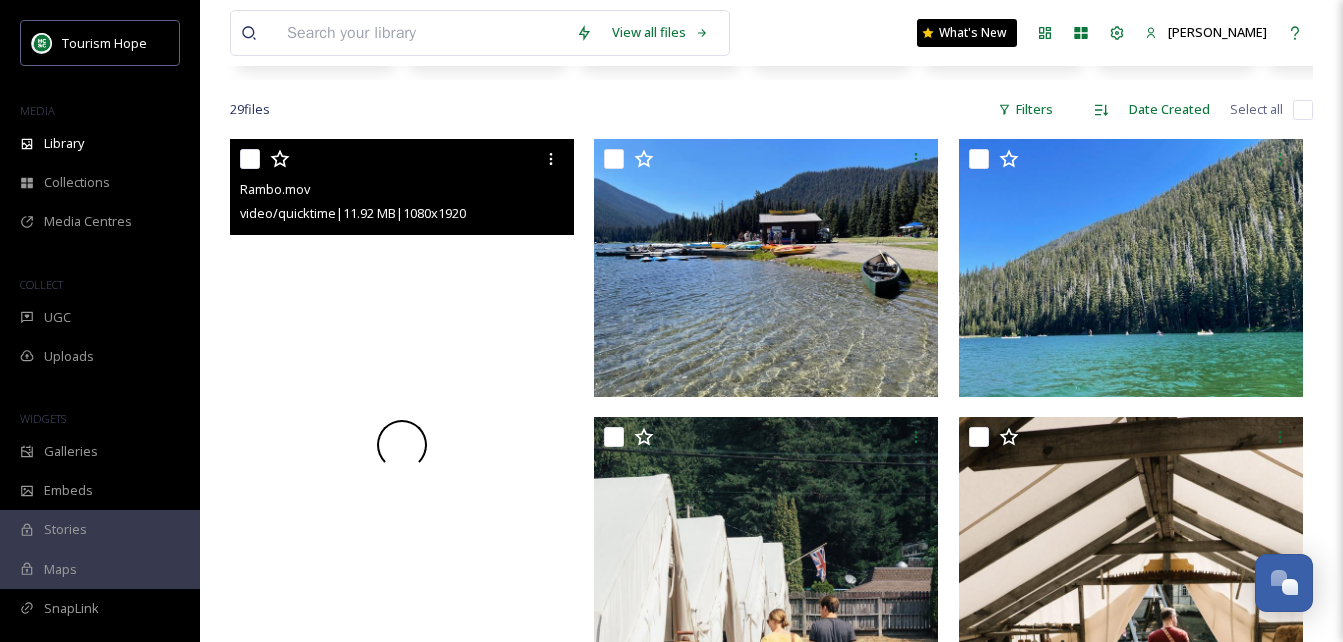scroll, scrollTop: 398, scrollLeft: 0, axis: vertical 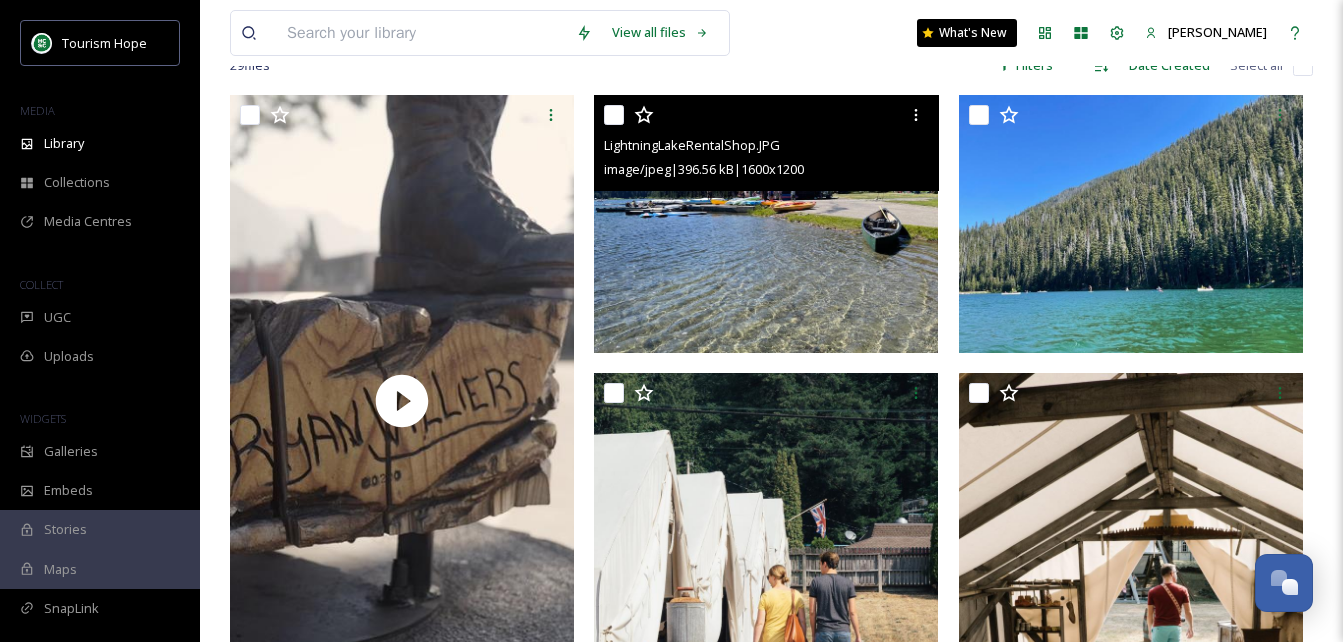 click at bounding box center (766, 224) 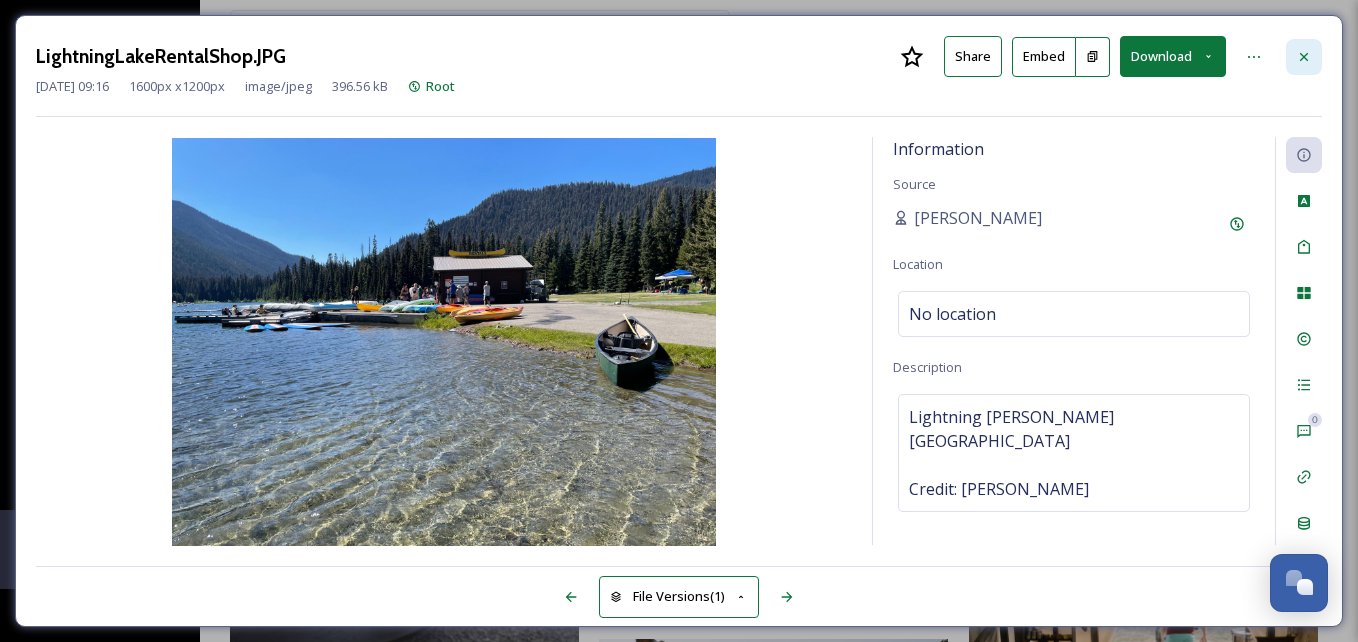 click 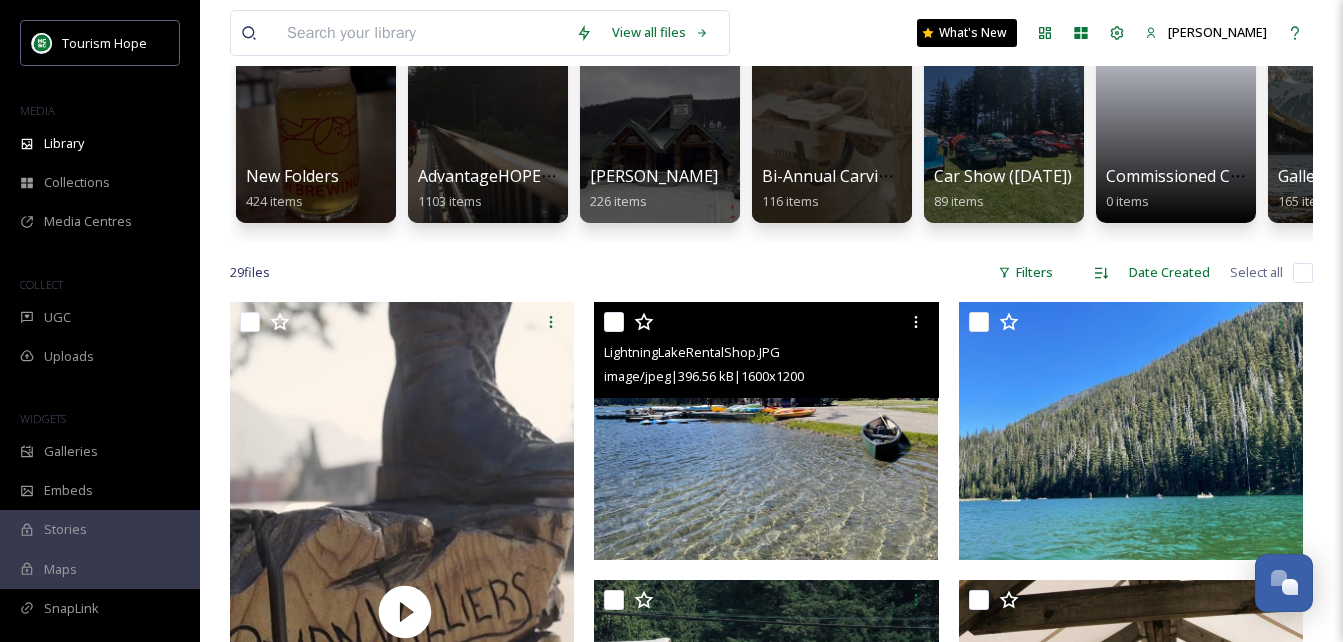 scroll, scrollTop: 0, scrollLeft: 0, axis: both 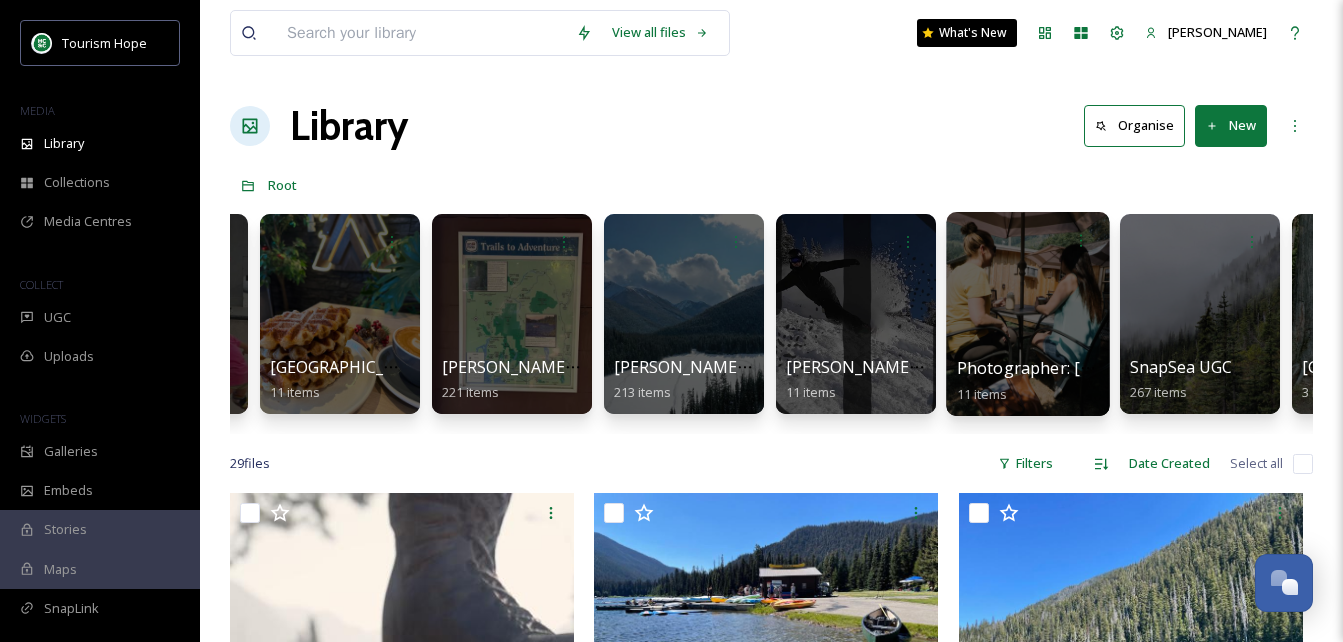 click at bounding box center [1027, 314] 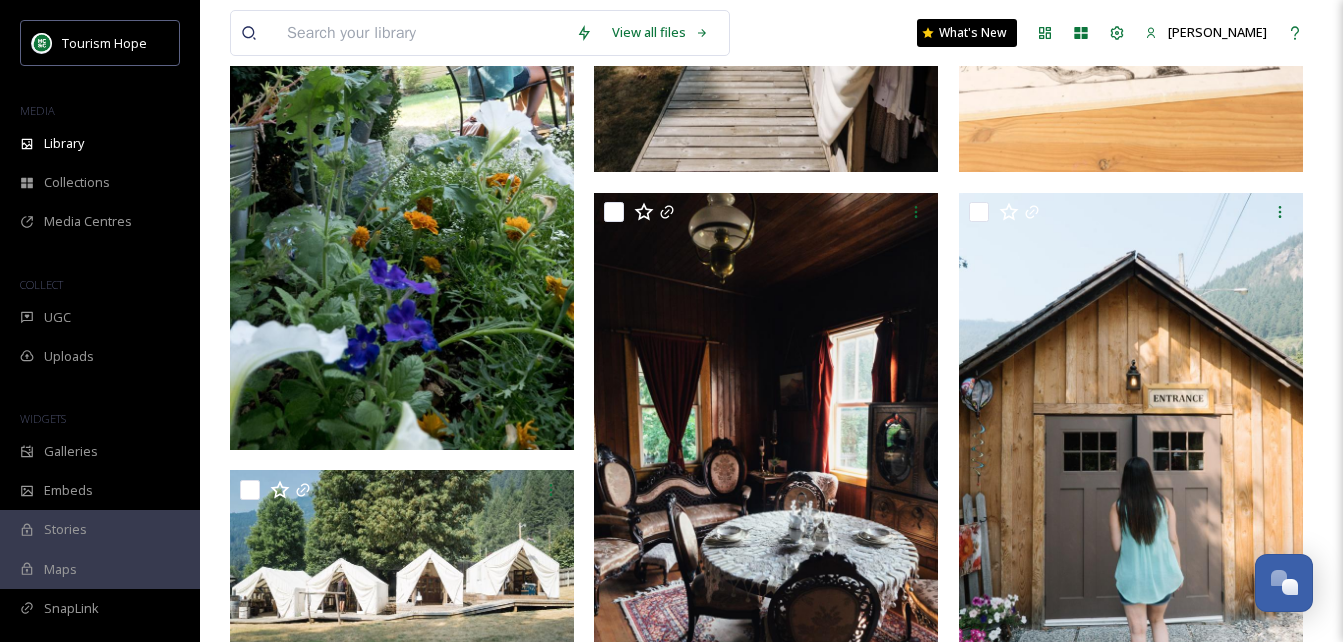 scroll, scrollTop: 1197, scrollLeft: 0, axis: vertical 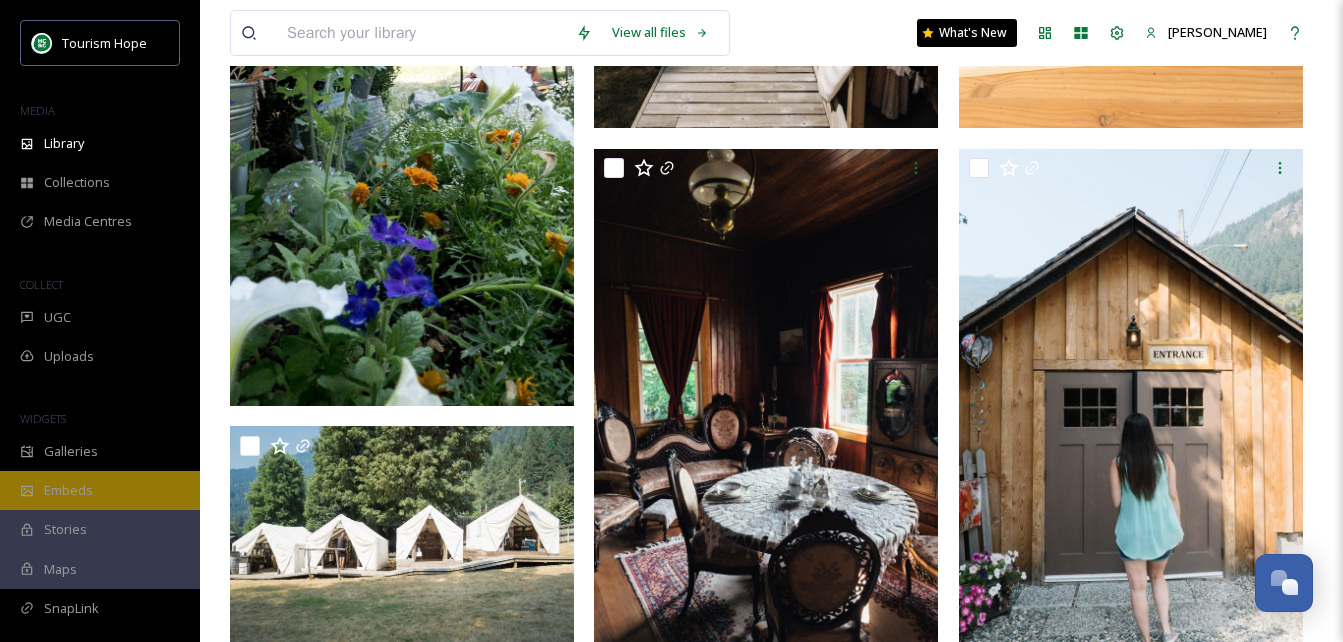 click on "Embeds" at bounding box center (100, 490) 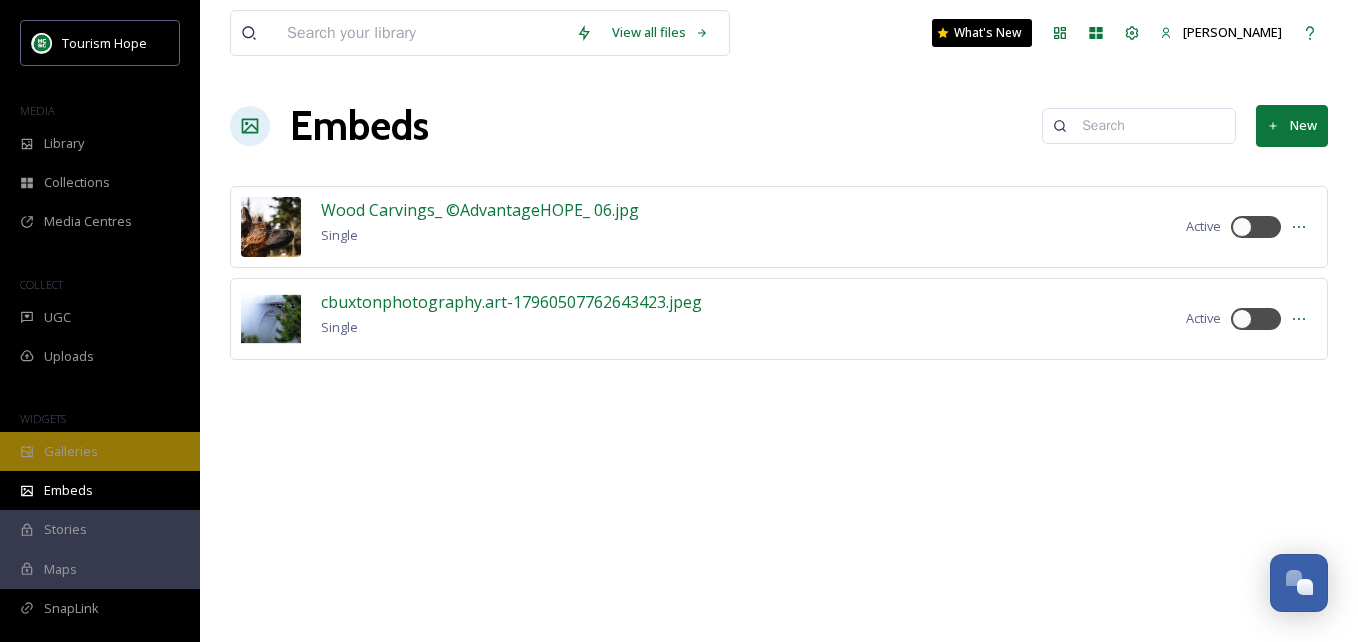 click on "Galleries" at bounding box center (71, 451) 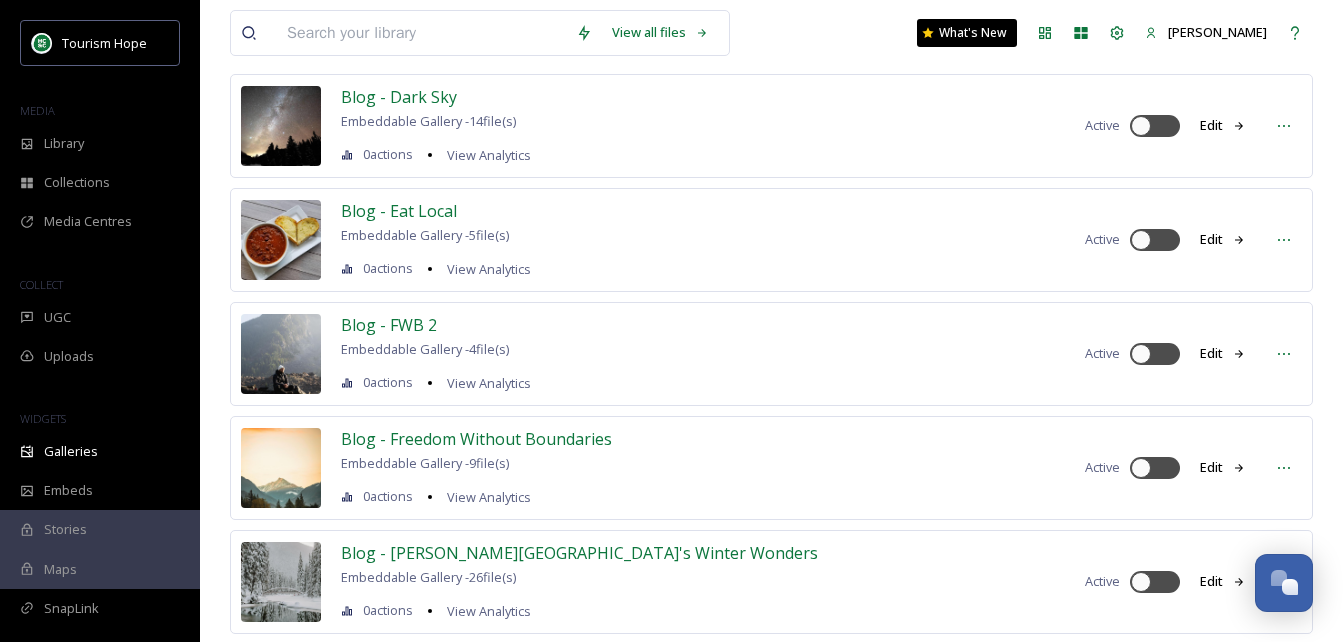 scroll, scrollTop: 567, scrollLeft: 0, axis: vertical 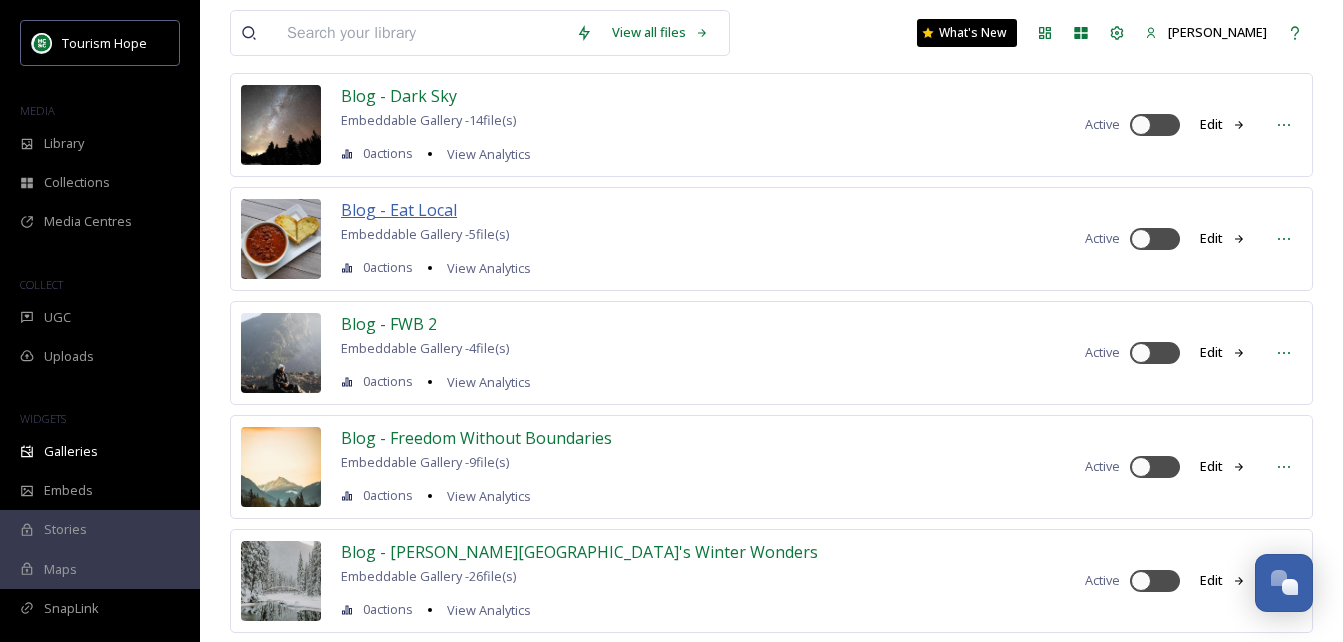 click on "Blog - Eat Local" at bounding box center [399, 210] 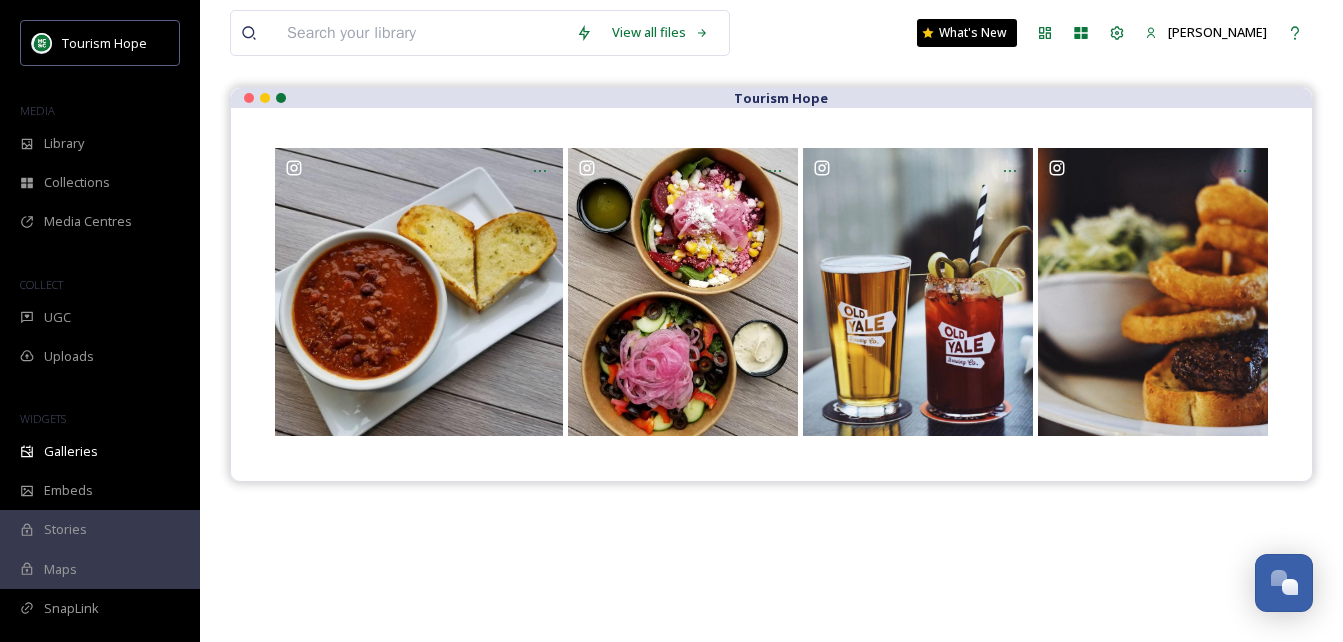 scroll, scrollTop: 158, scrollLeft: 0, axis: vertical 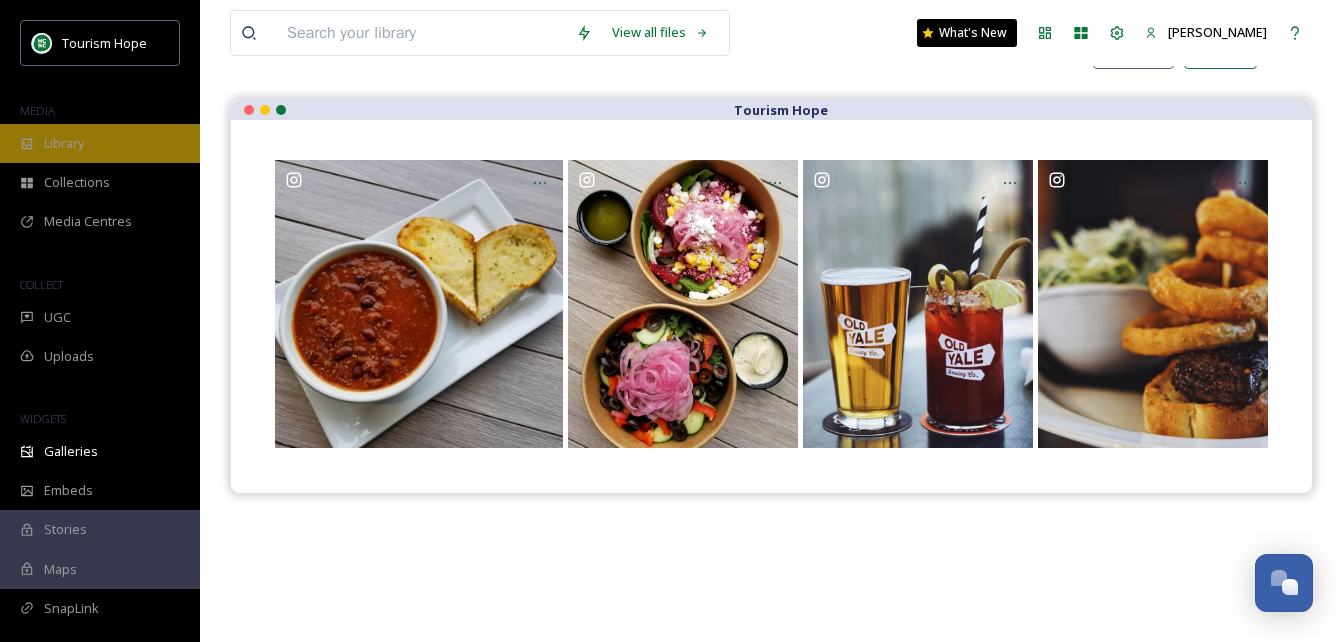 click on "Library" at bounding box center (100, 143) 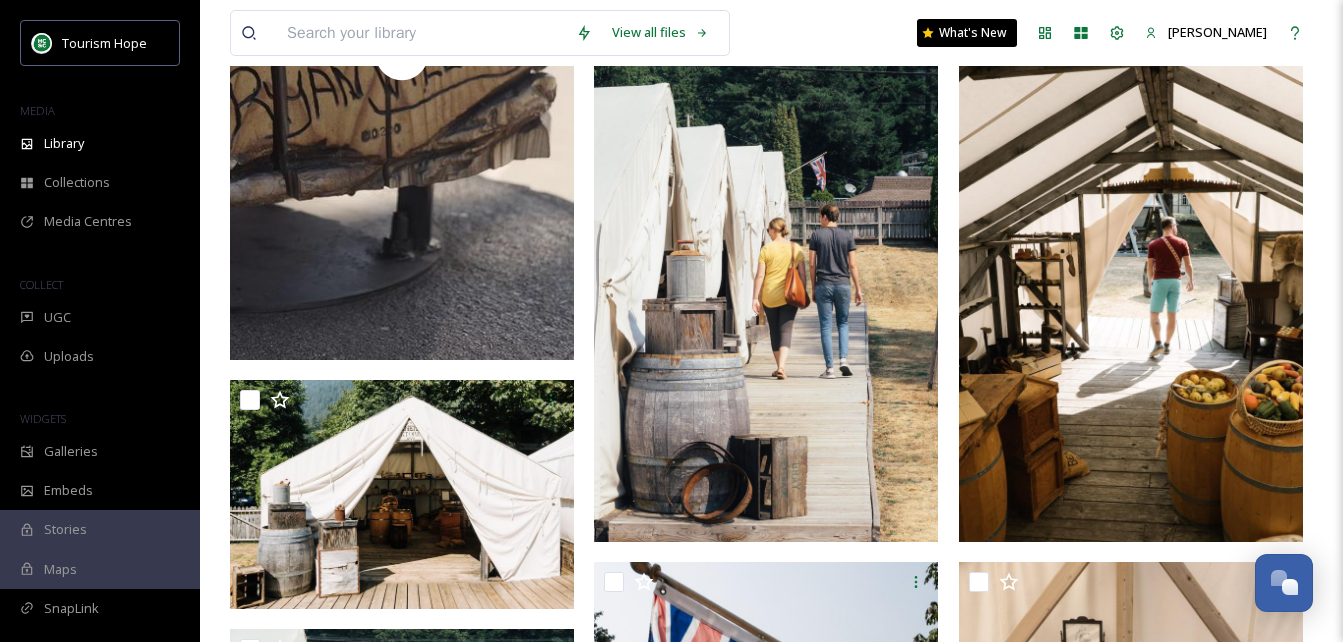 scroll, scrollTop: 0, scrollLeft: 0, axis: both 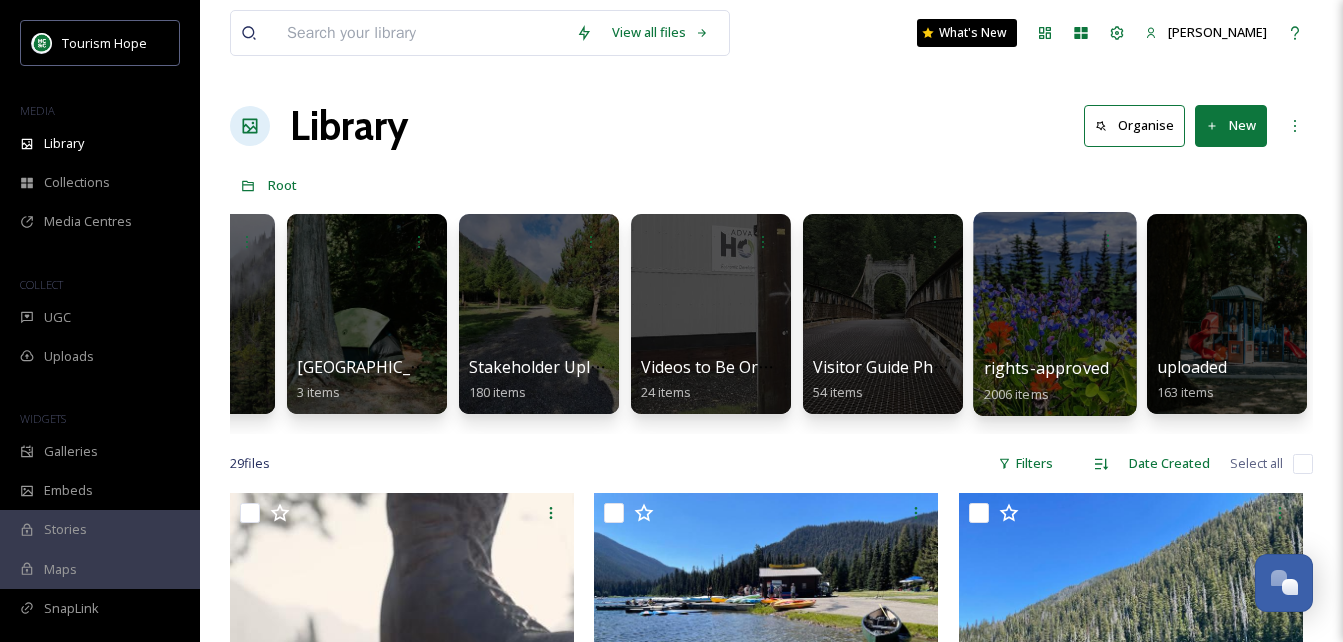 click at bounding box center (1054, 314) 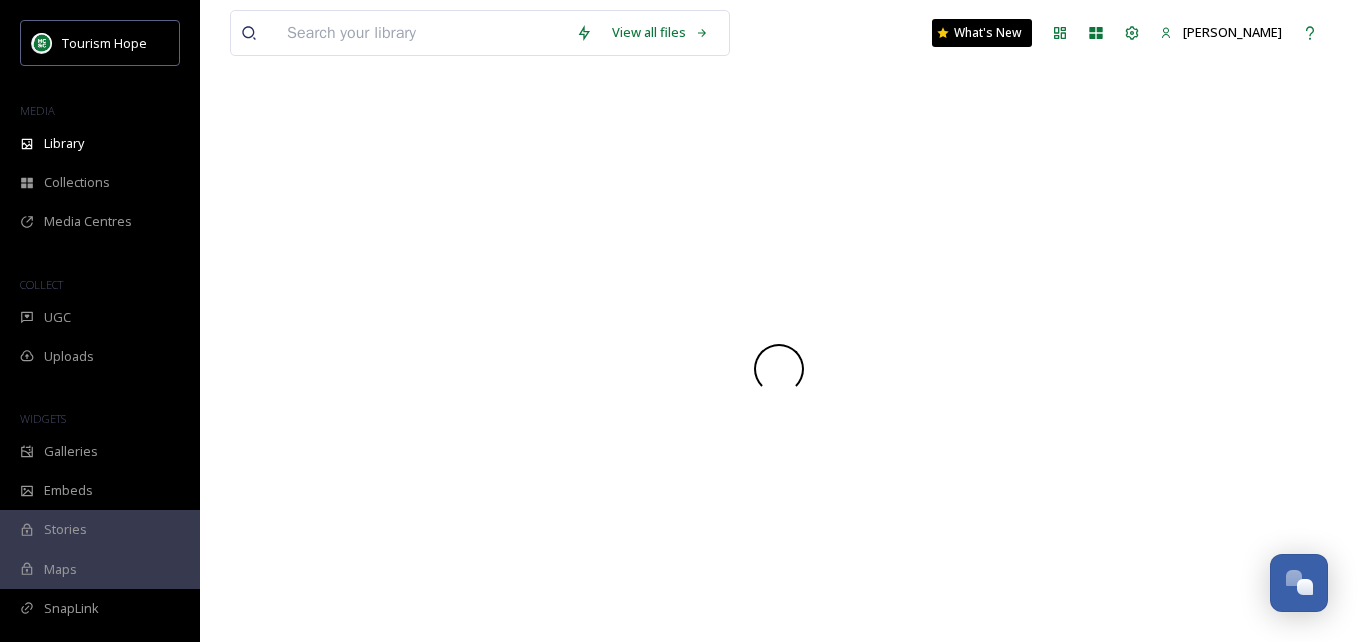 click at bounding box center [779, 369] 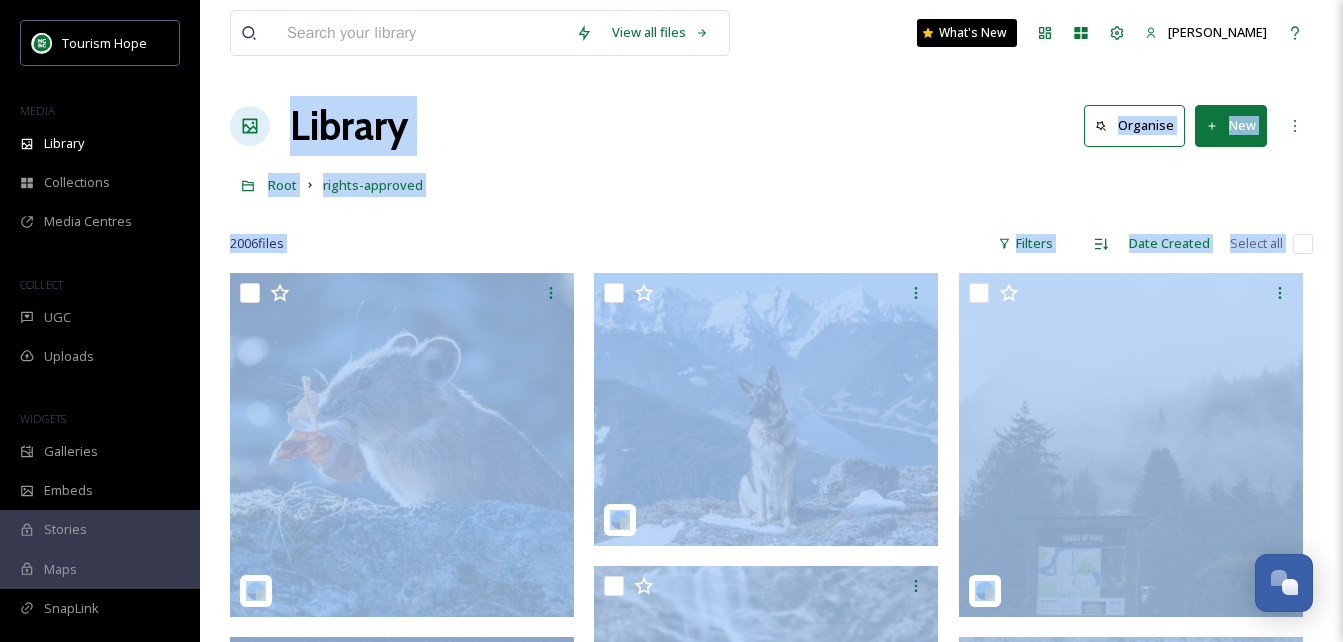click at bounding box center [771, 214] 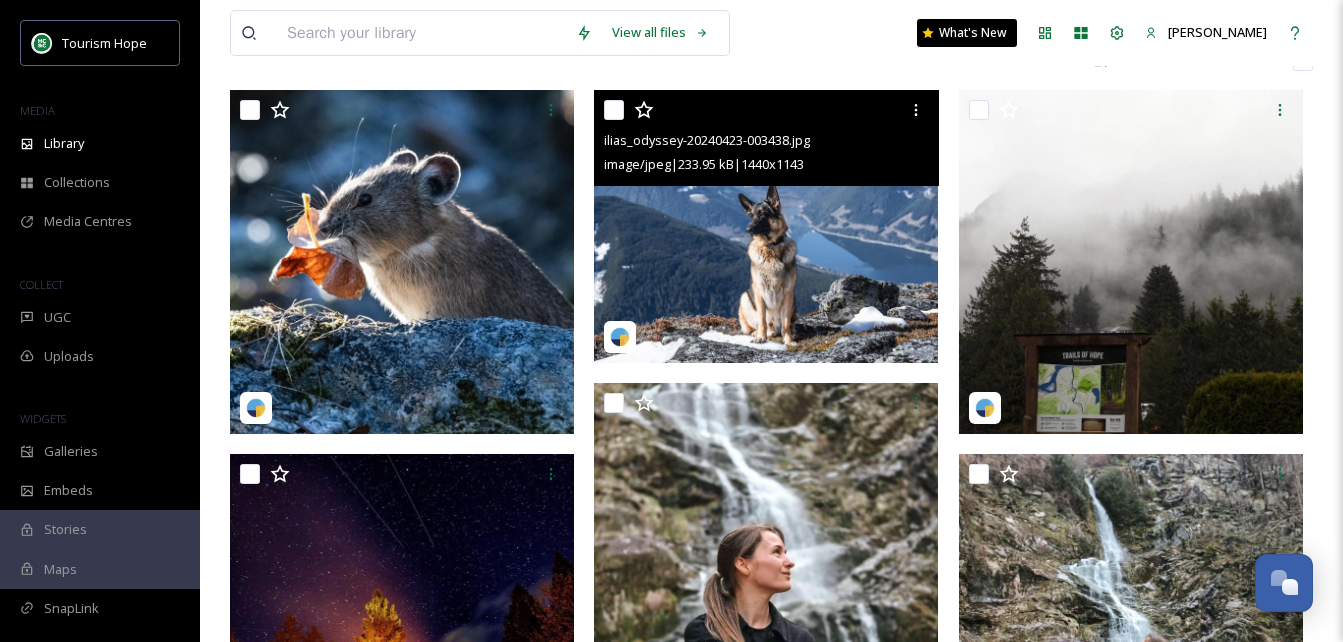 scroll, scrollTop: 198, scrollLeft: 0, axis: vertical 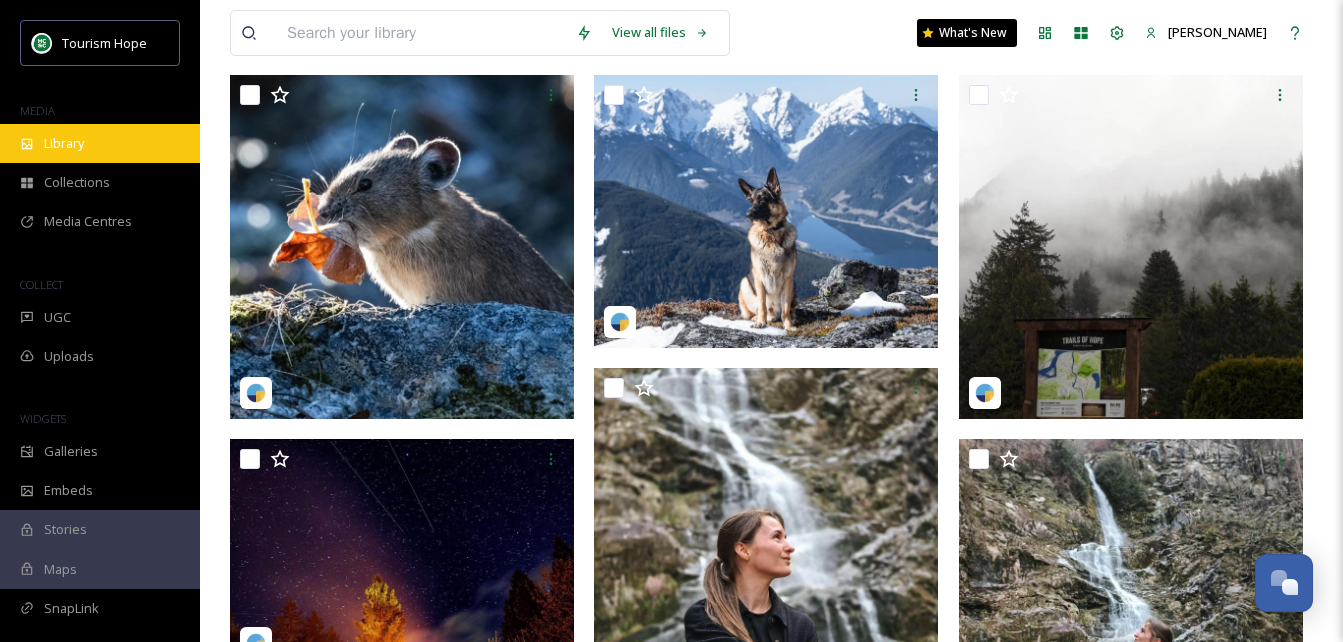 click on "Library" at bounding box center [100, 143] 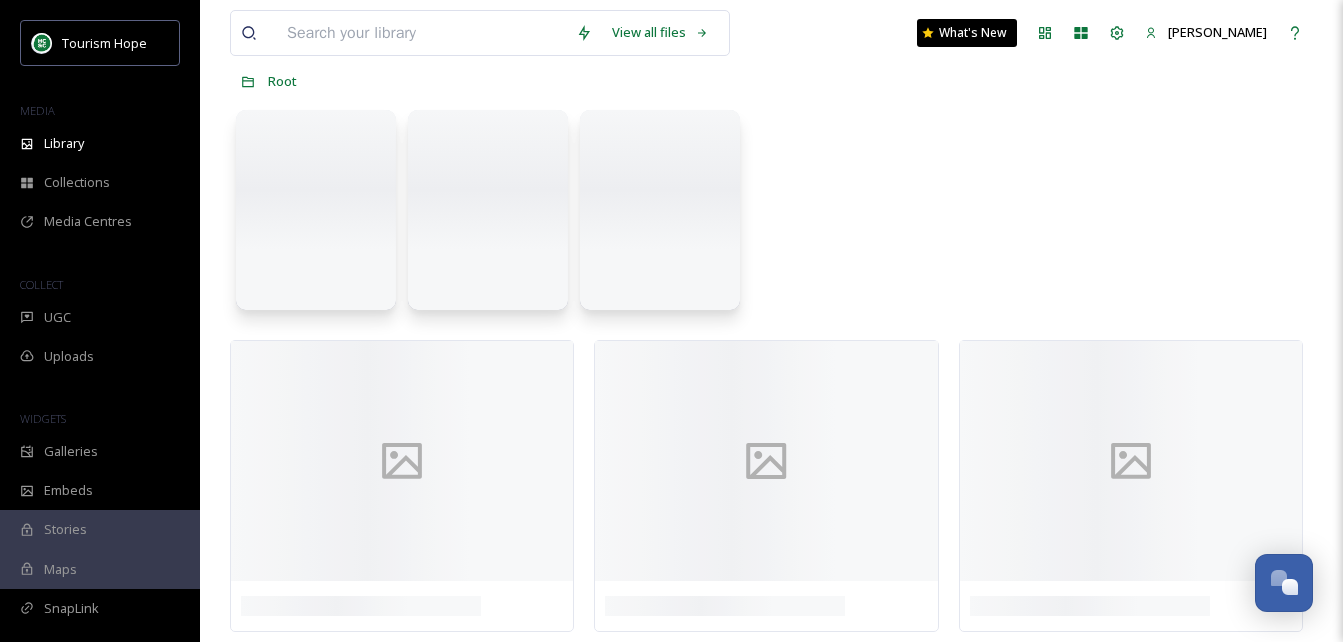 scroll, scrollTop: 0, scrollLeft: 0, axis: both 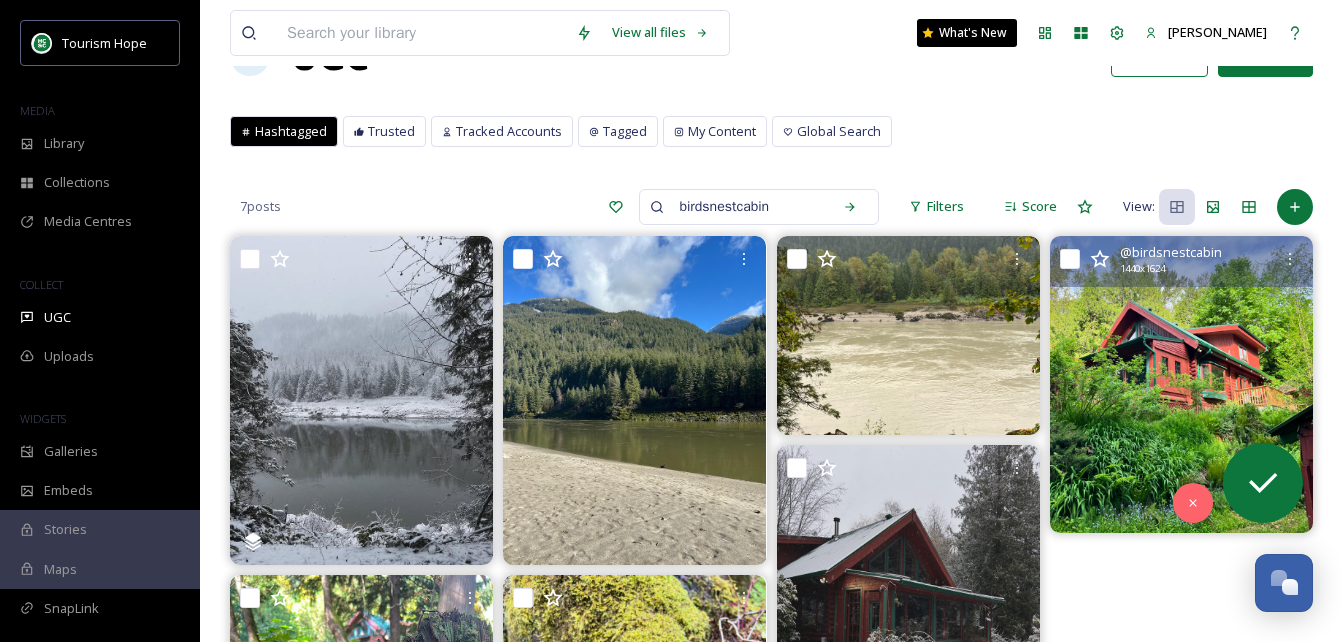 click at bounding box center (1181, 384) 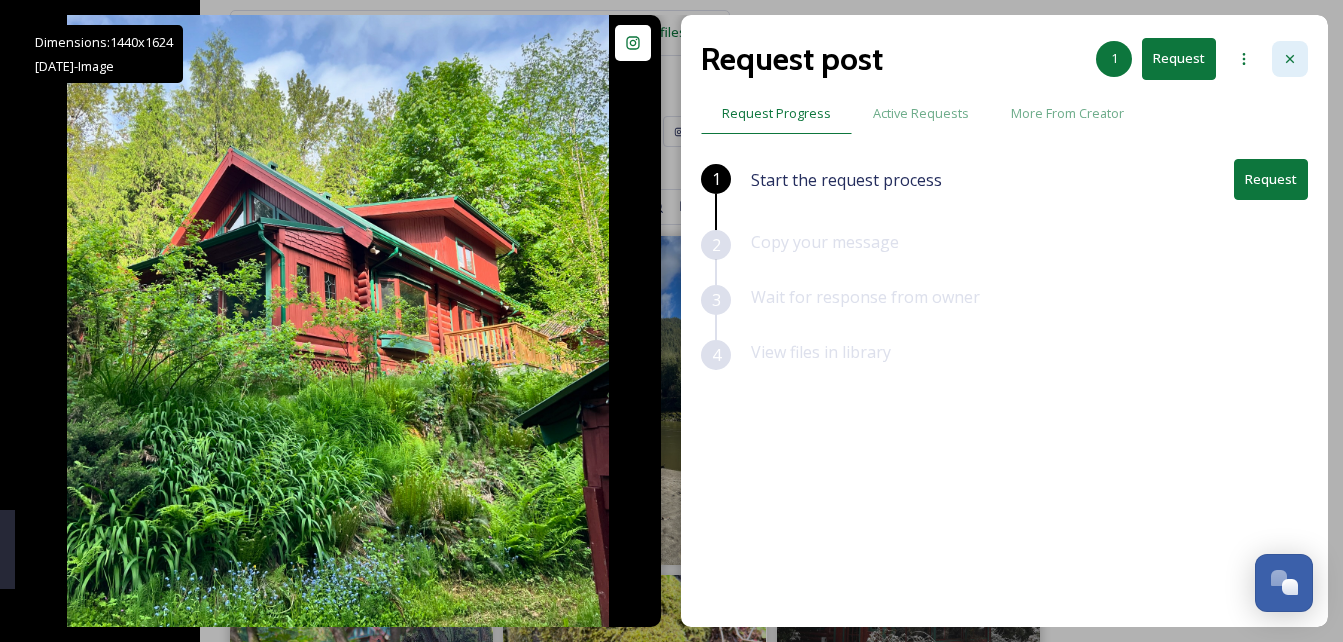 click at bounding box center (1290, 59) 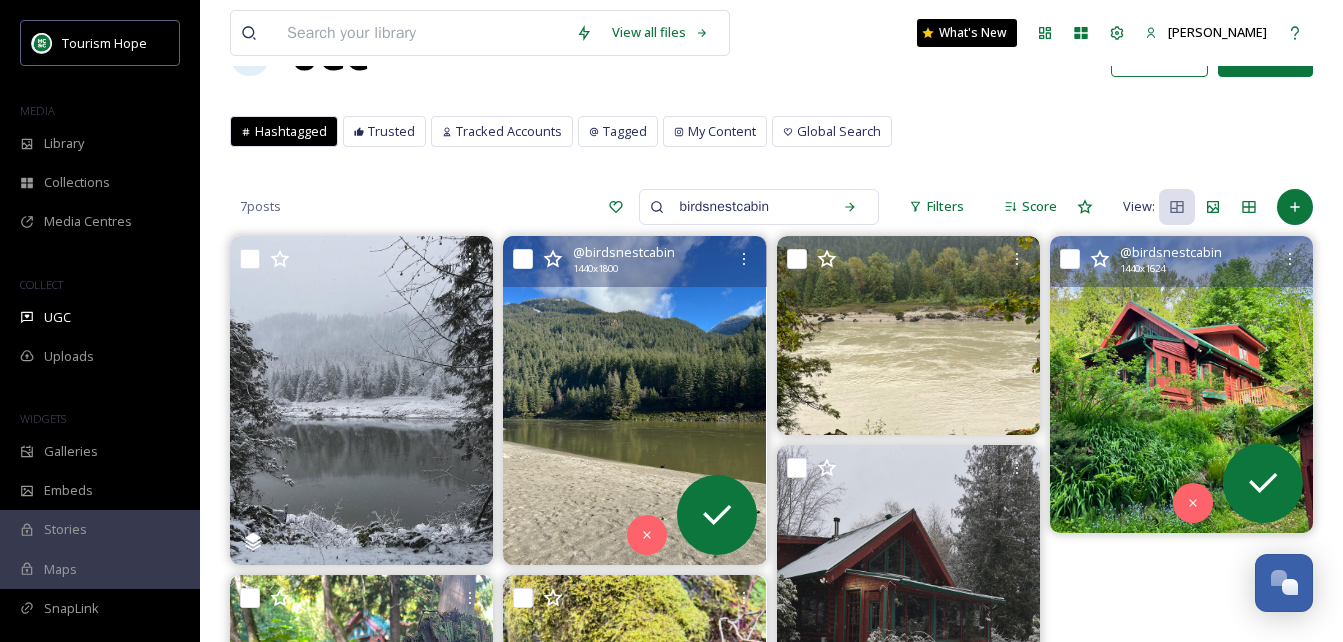 scroll, scrollTop: 0, scrollLeft: 0, axis: both 